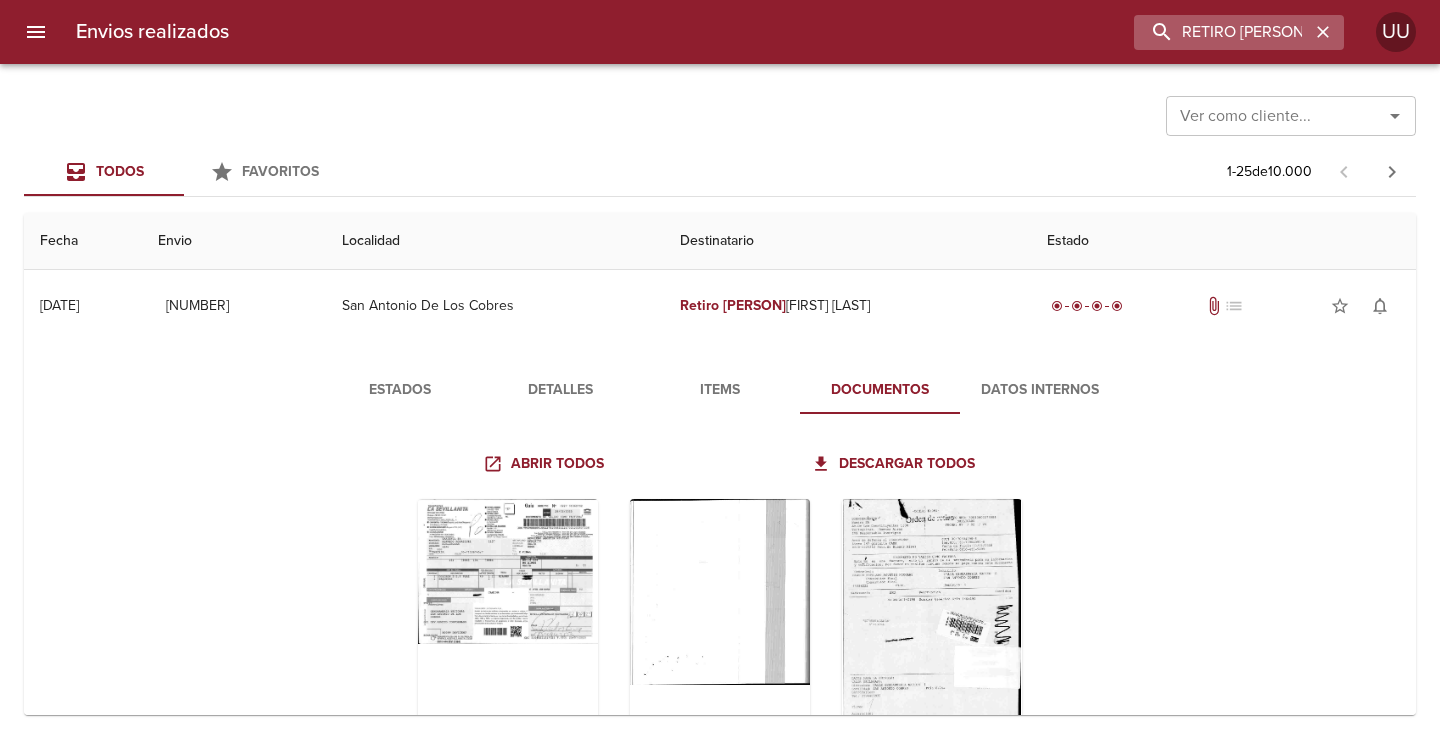scroll, scrollTop: 0, scrollLeft: 0, axis: both 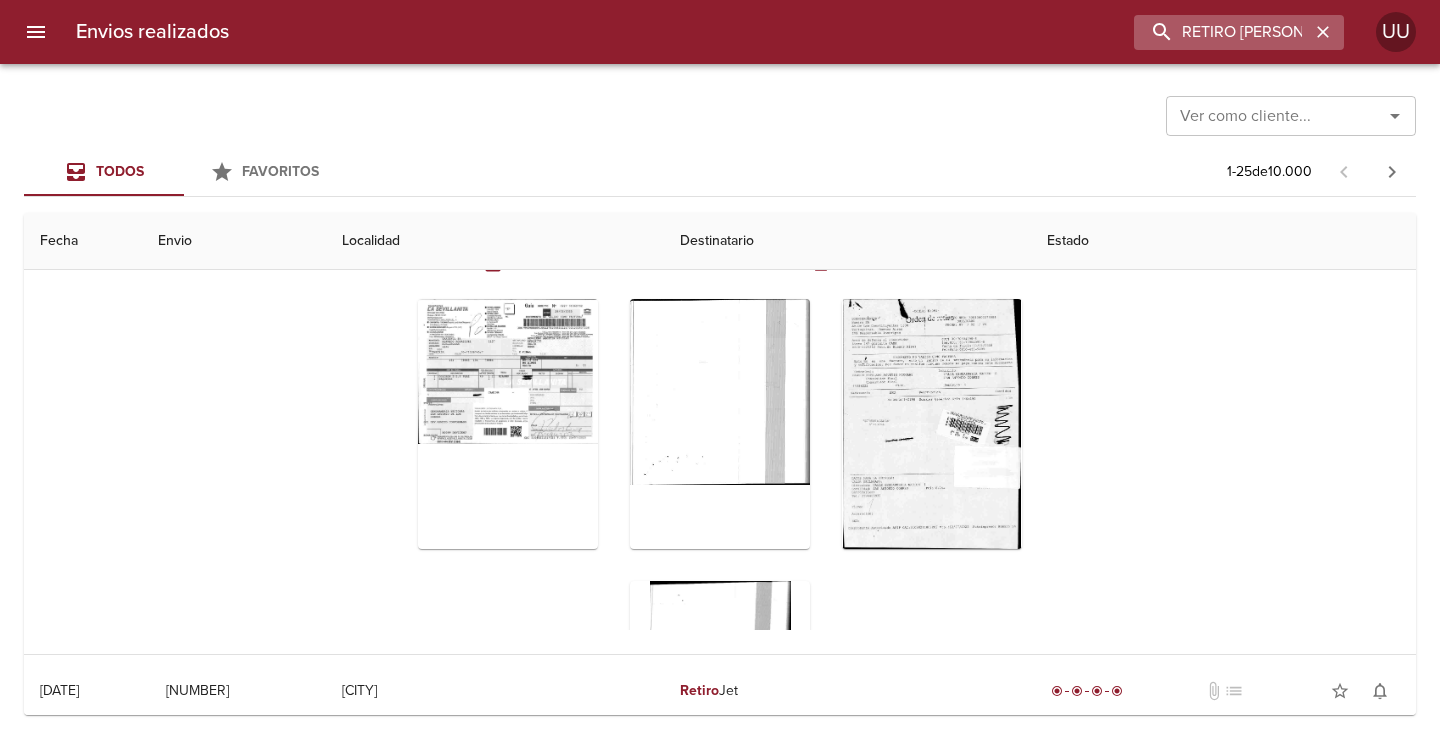 click at bounding box center [1323, 32] 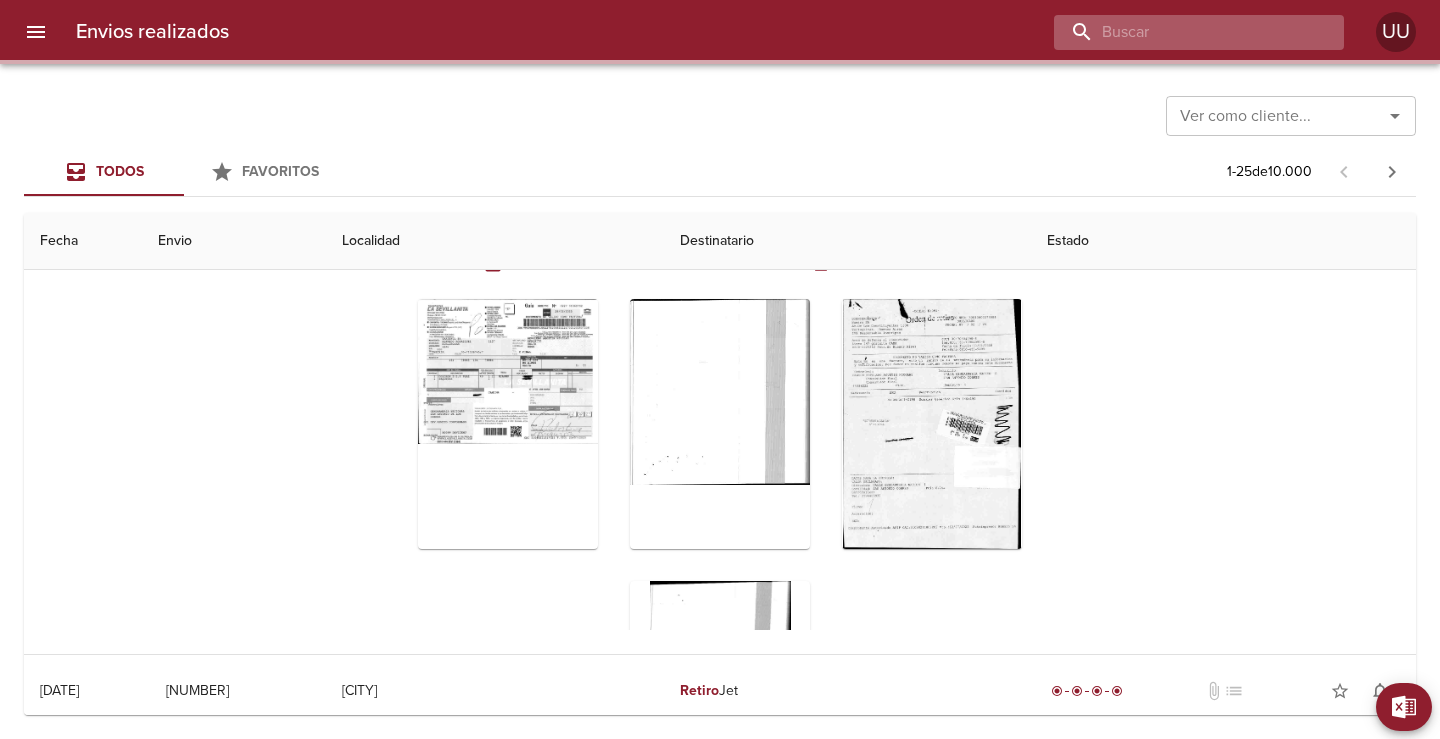 click at bounding box center [1182, 32] 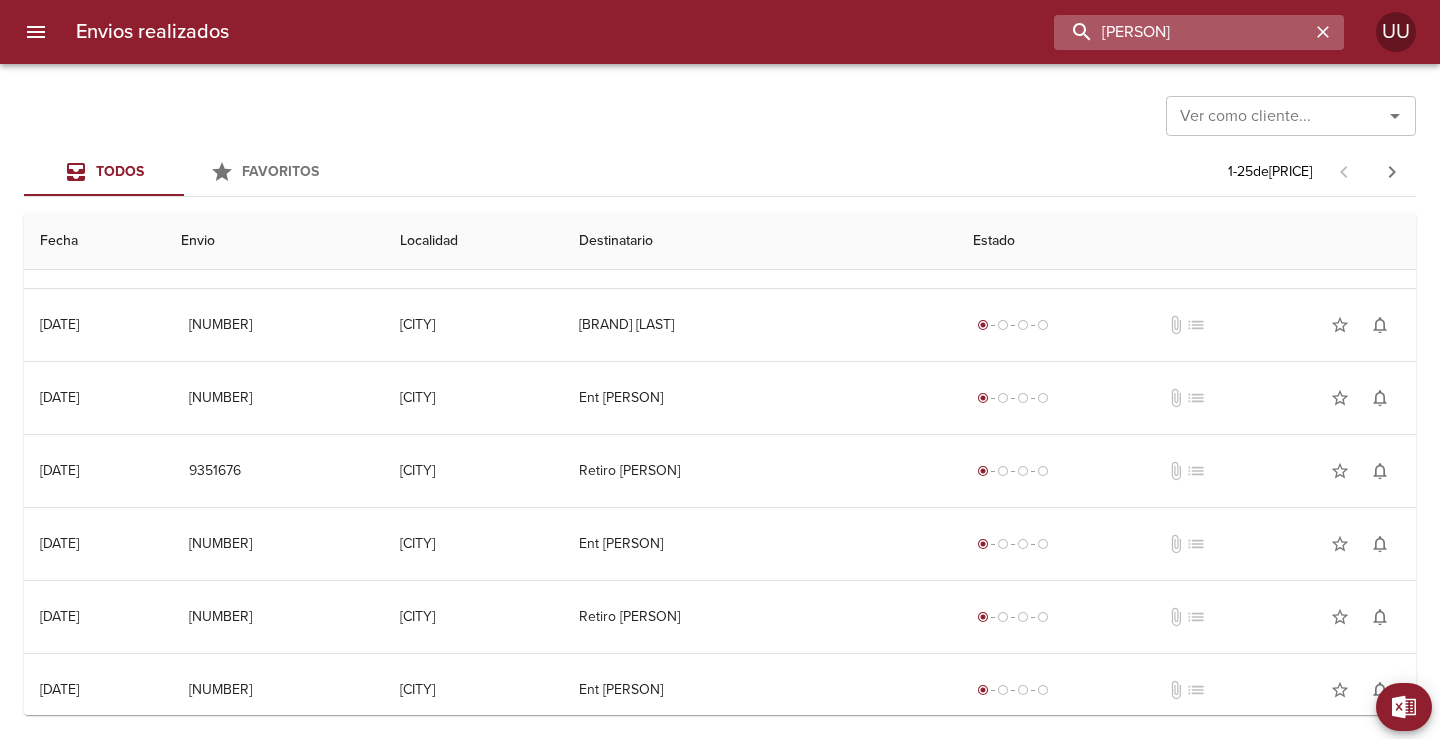 scroll, scrollTop: 0, scrollLeft: 0, axis: both 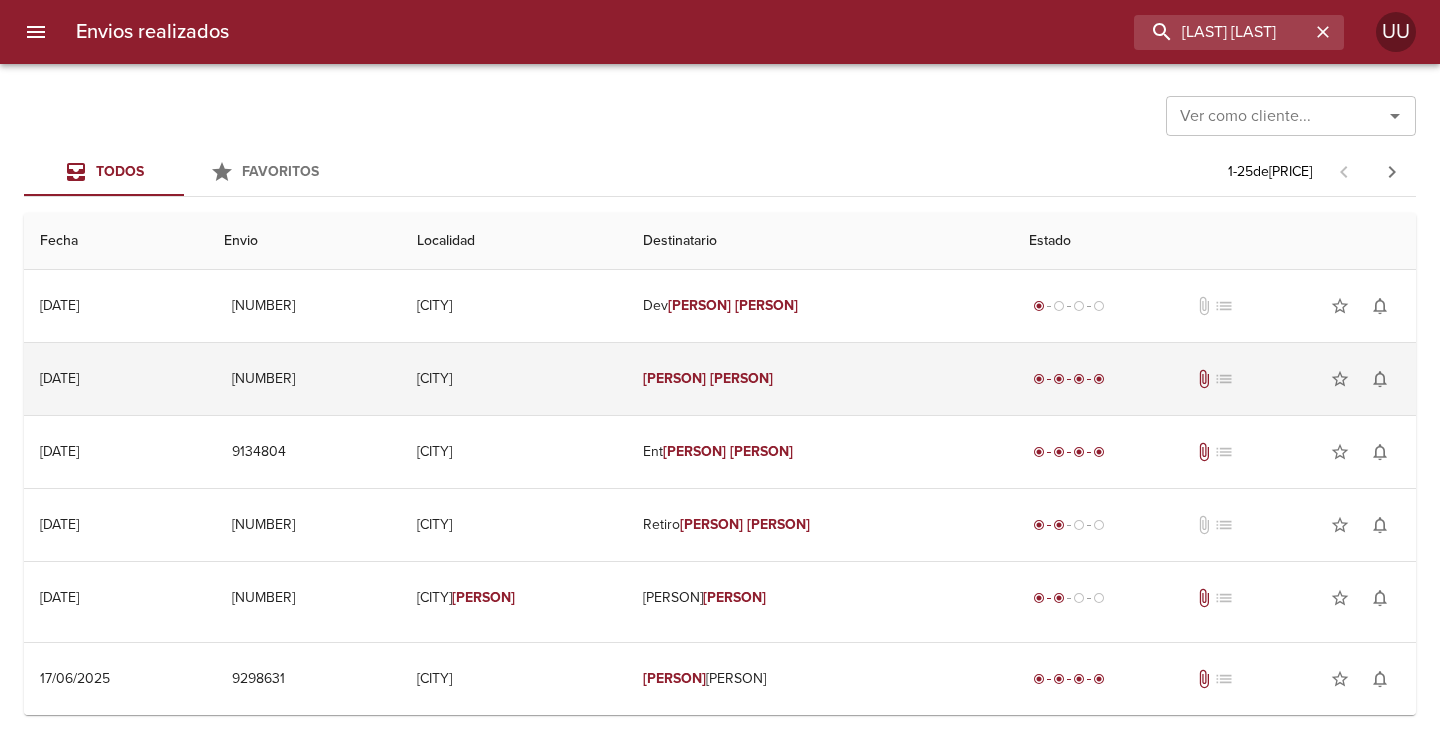 click on "[LAST] [LAST] [LAST]" at bounding box center [820, 379] 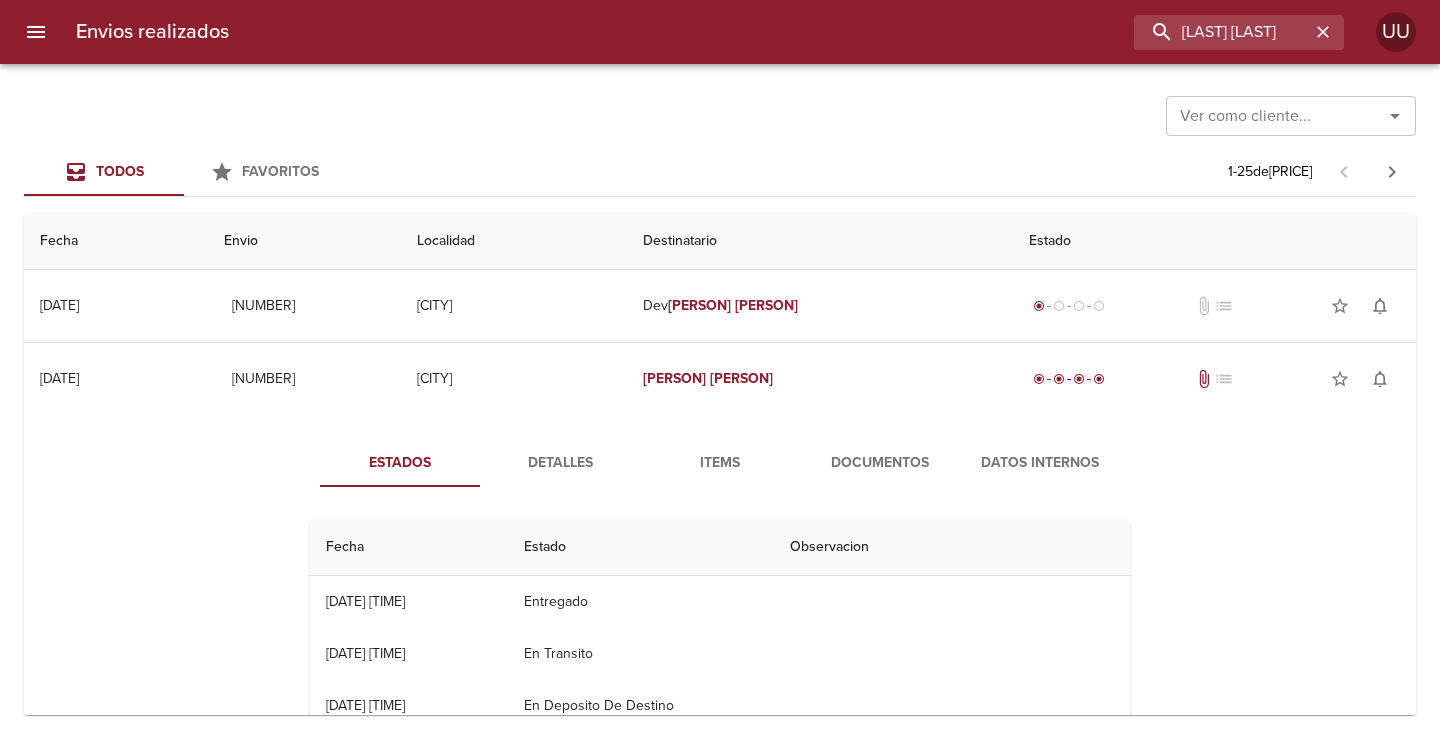 click on "Documentos" at bounding box center (880, 463) 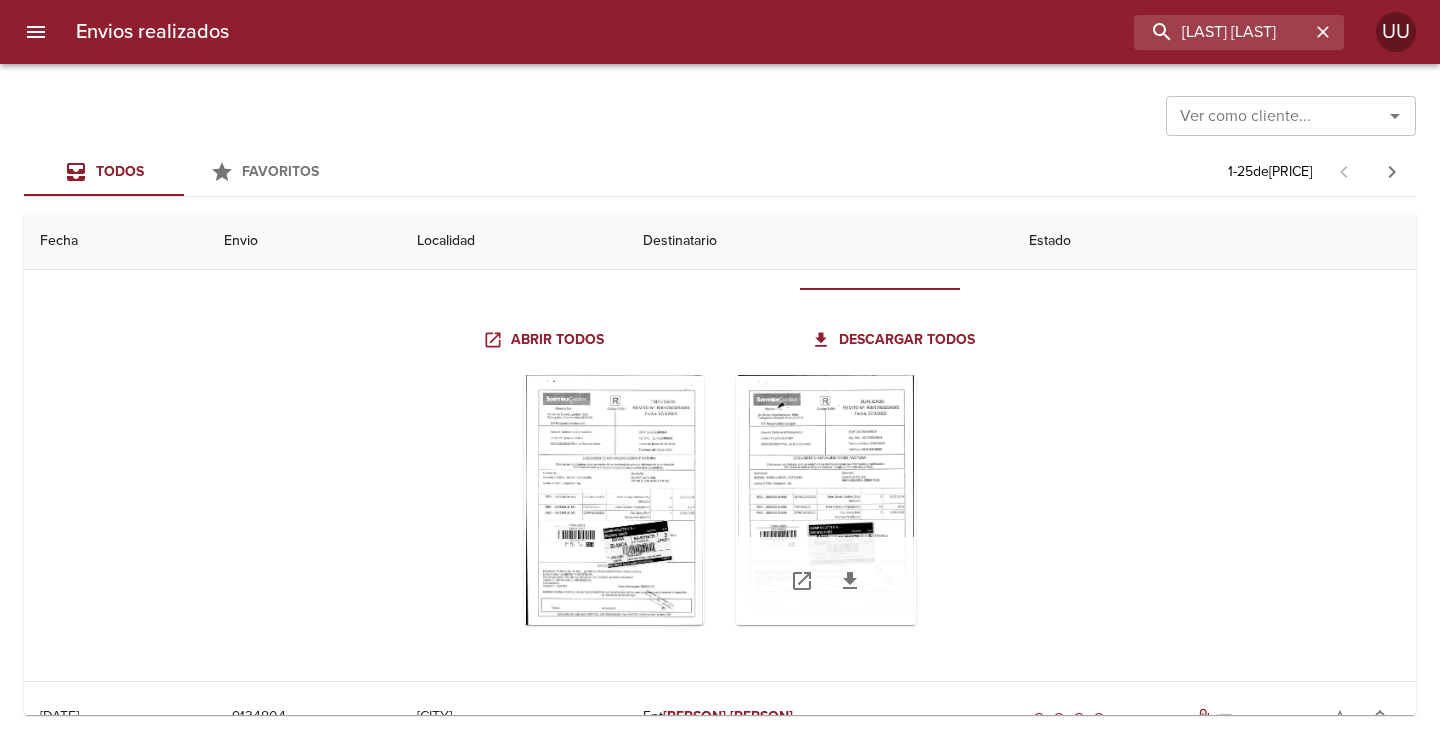 scroll, scrollTop: 200, scrollLeft: 0, axis: vertical 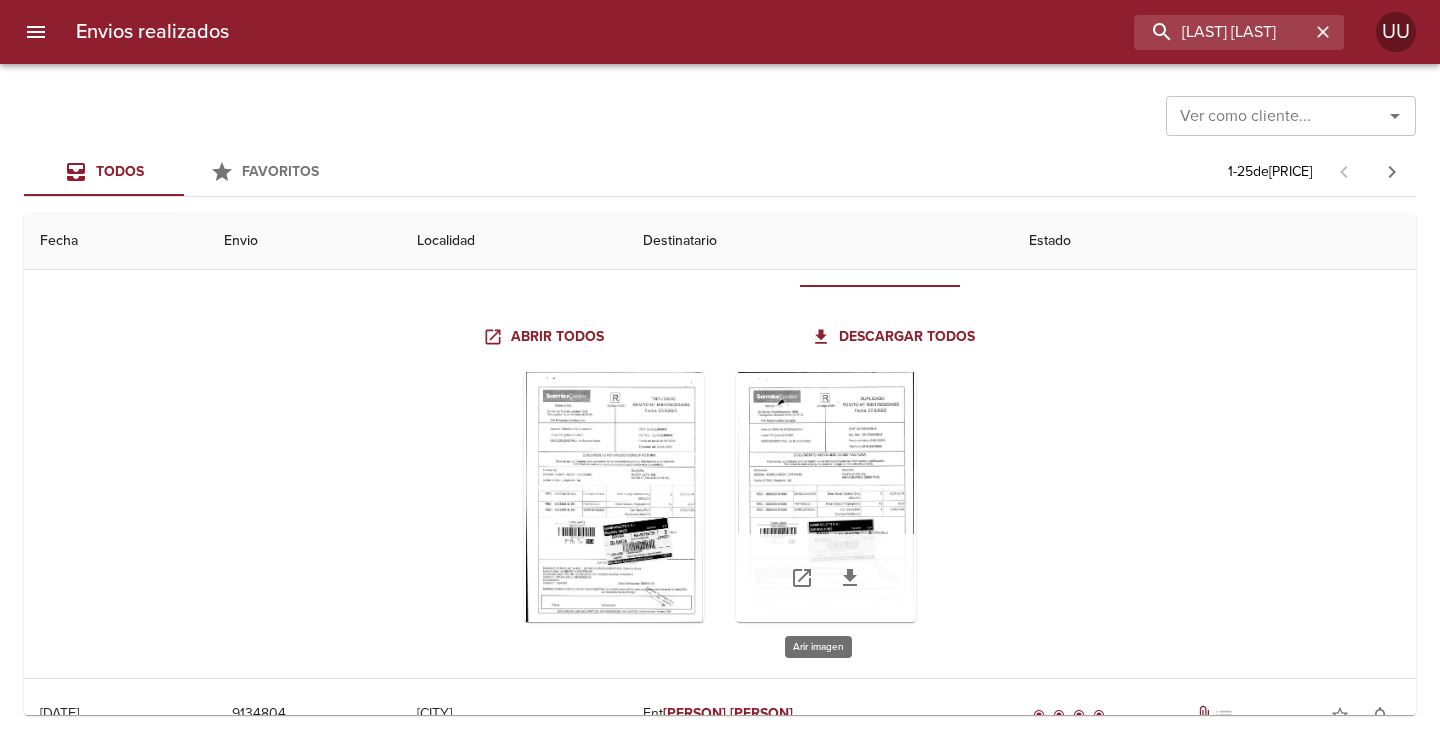 click at bounding box center (826, 497) 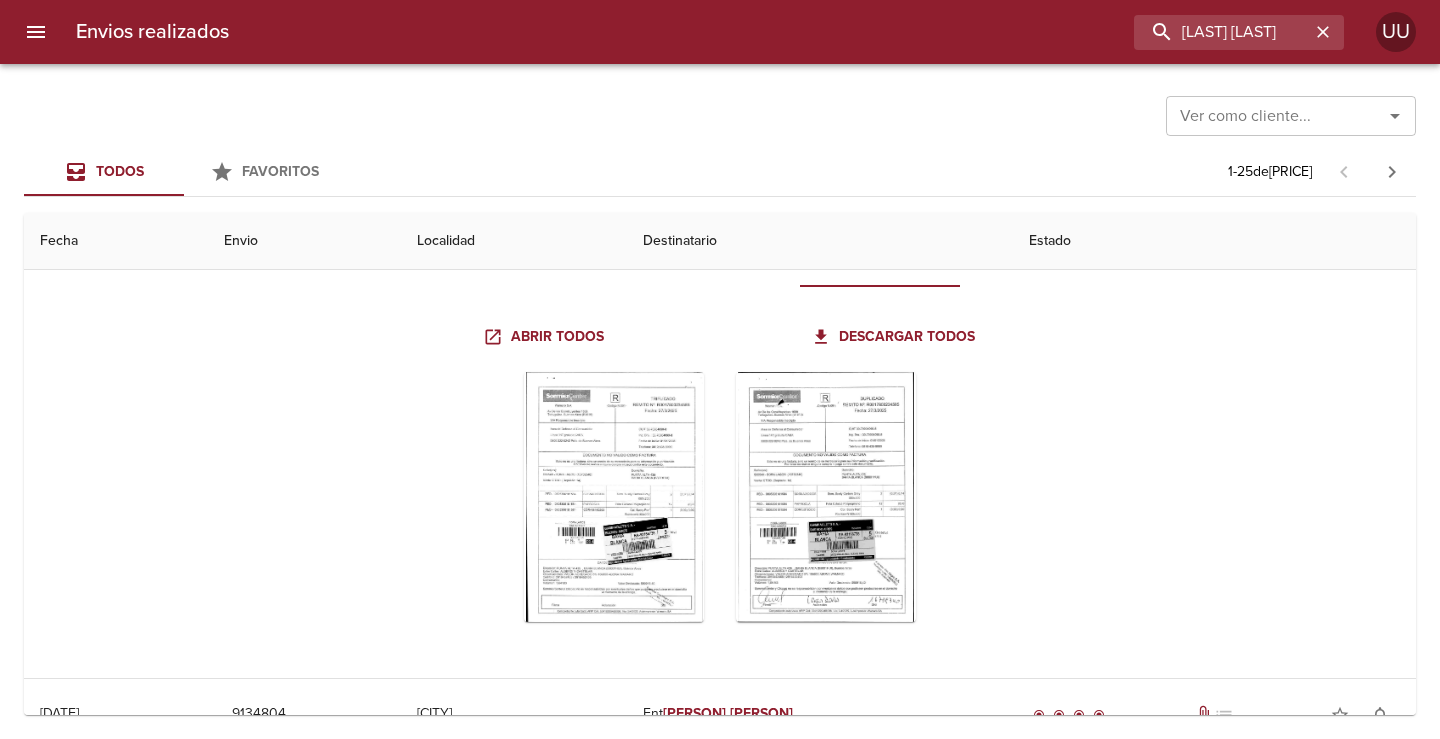 click on "Localidad" at bounding box center (514, 241) 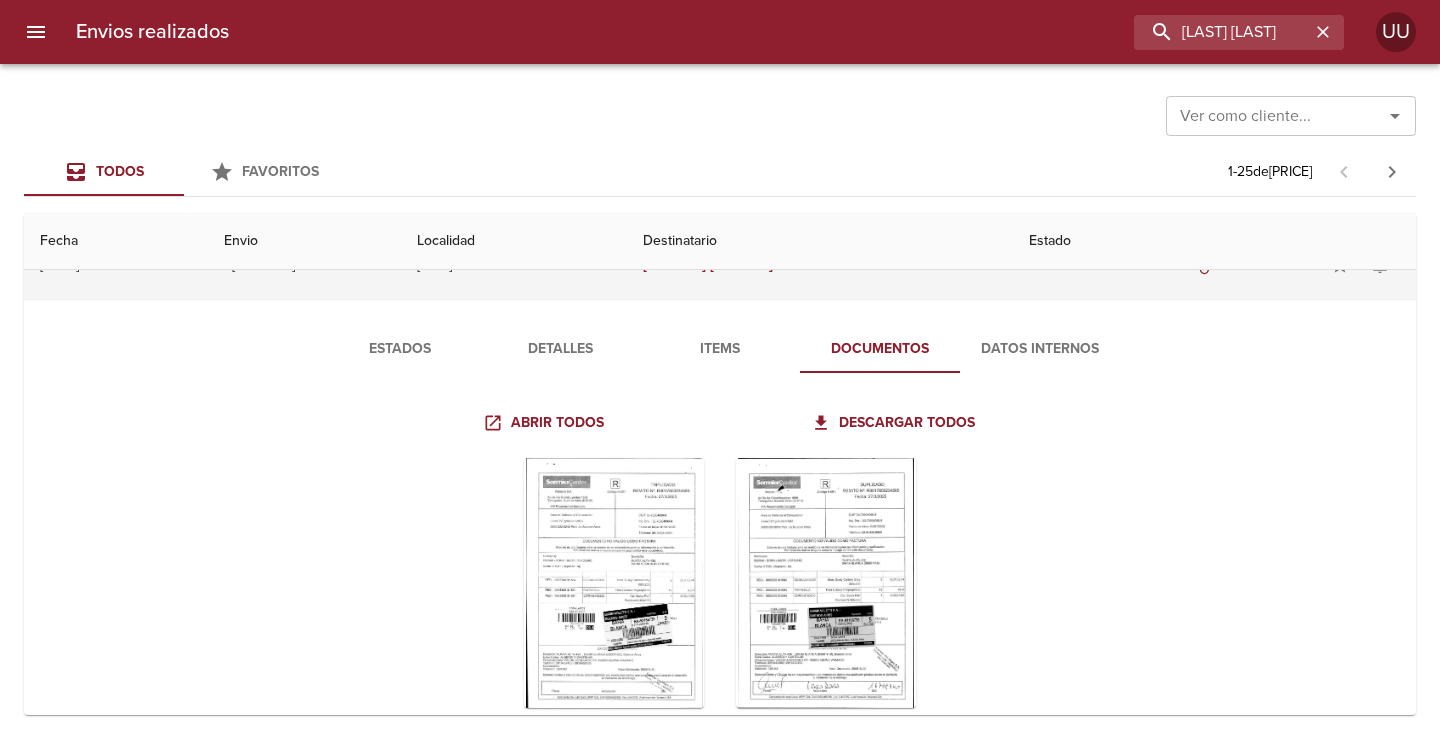 scroll, scrollTop: 0, scrollLeft: 0, axis: both 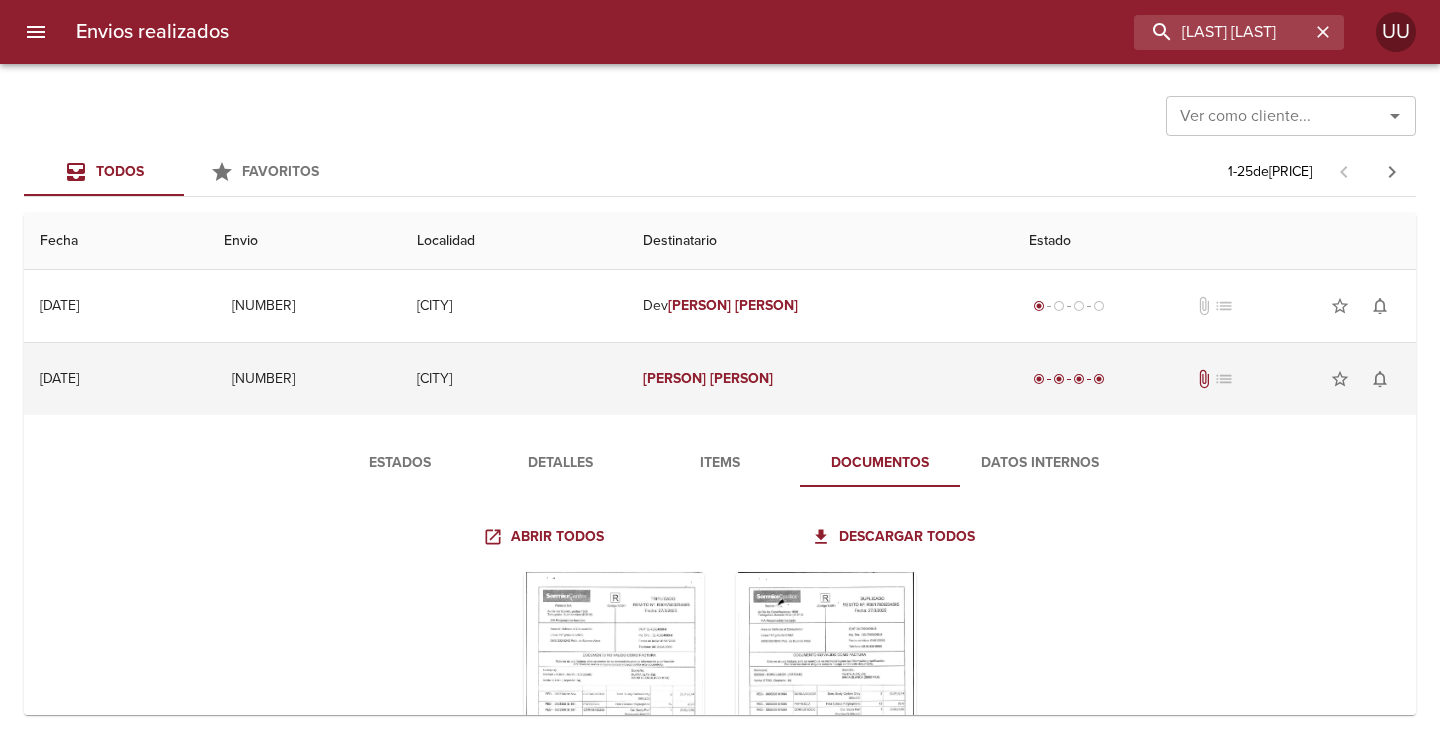 click on "[CITY]" at bounding box center [514, 379] 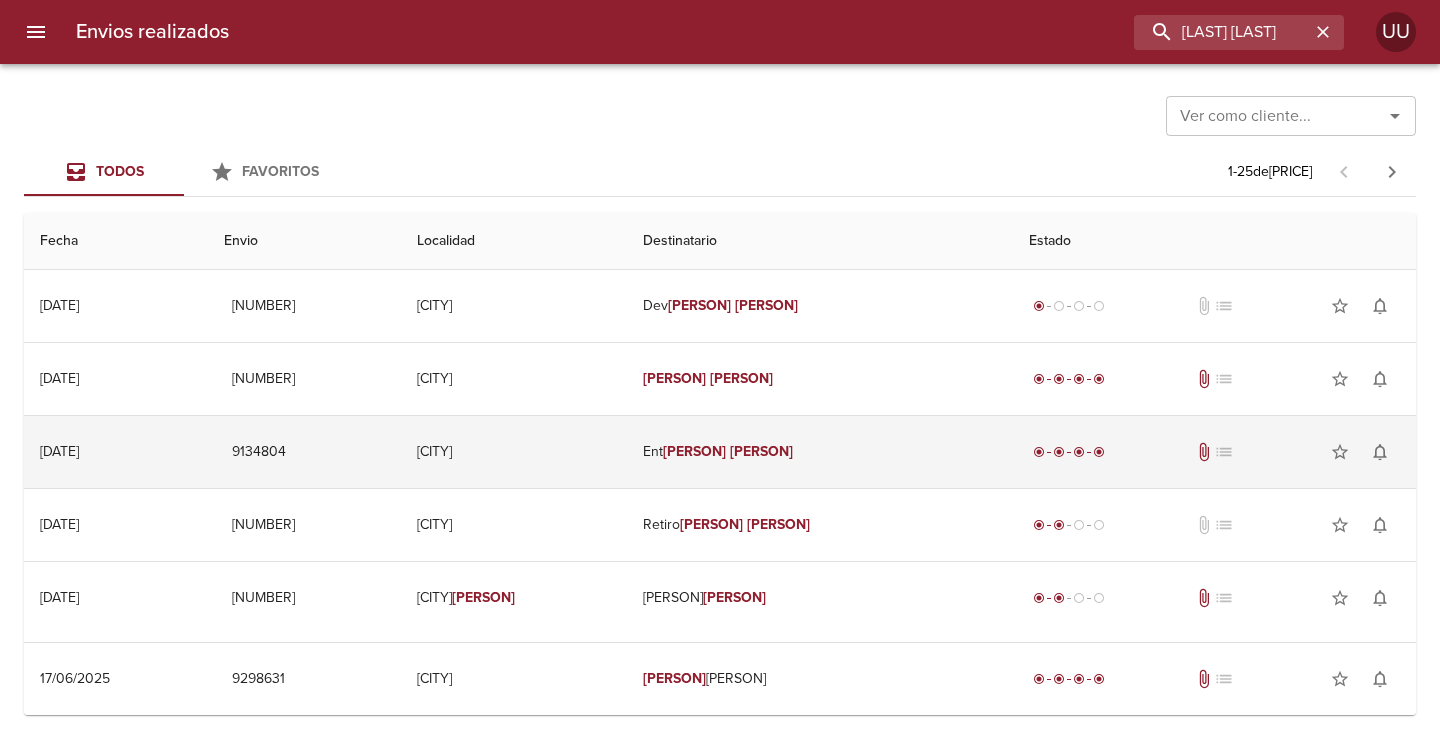 click on "9134804" at bounding box center [304, 452] 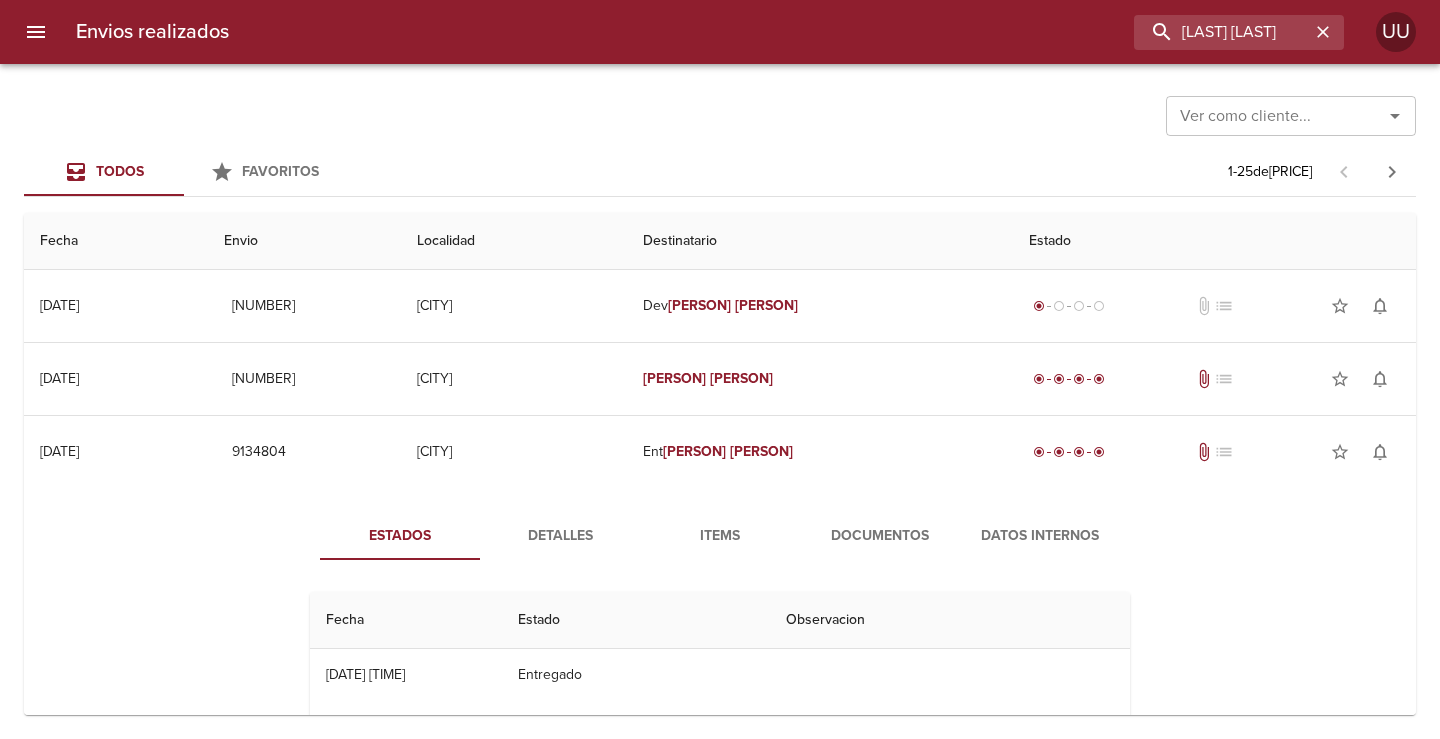 click on "Documentos" at bounding box center [880, 536] 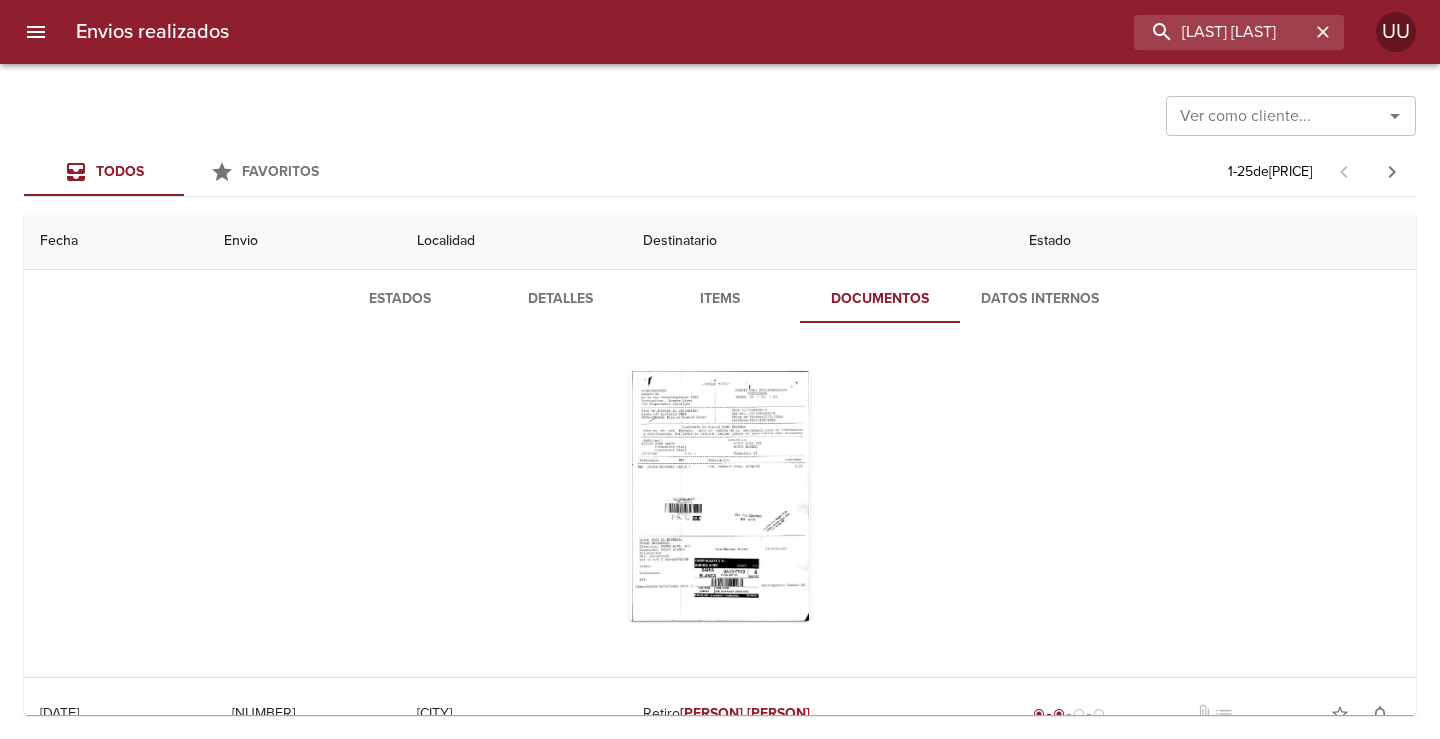 scroll, scrollTop: 300, scrollLeft: 0, axis: vertical 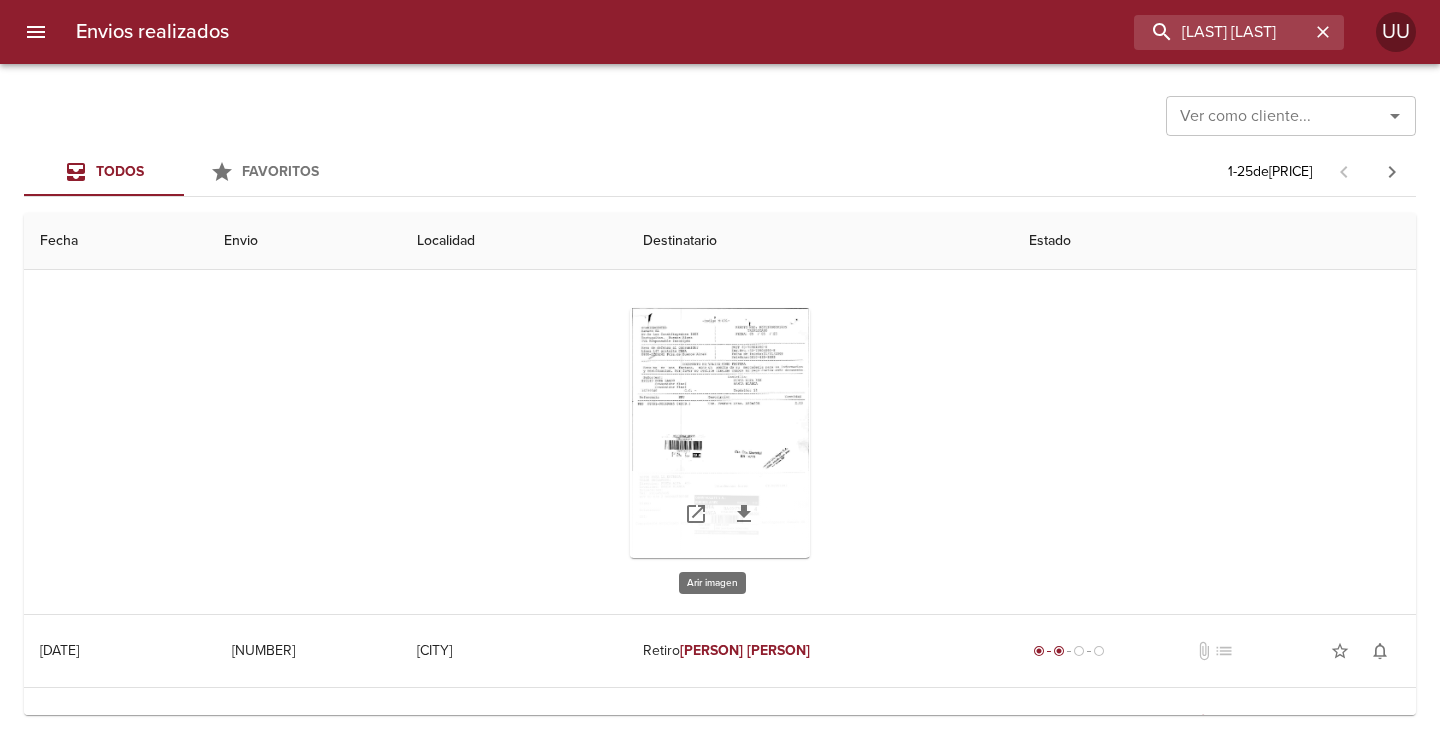 click at bounding box center [720, 433] 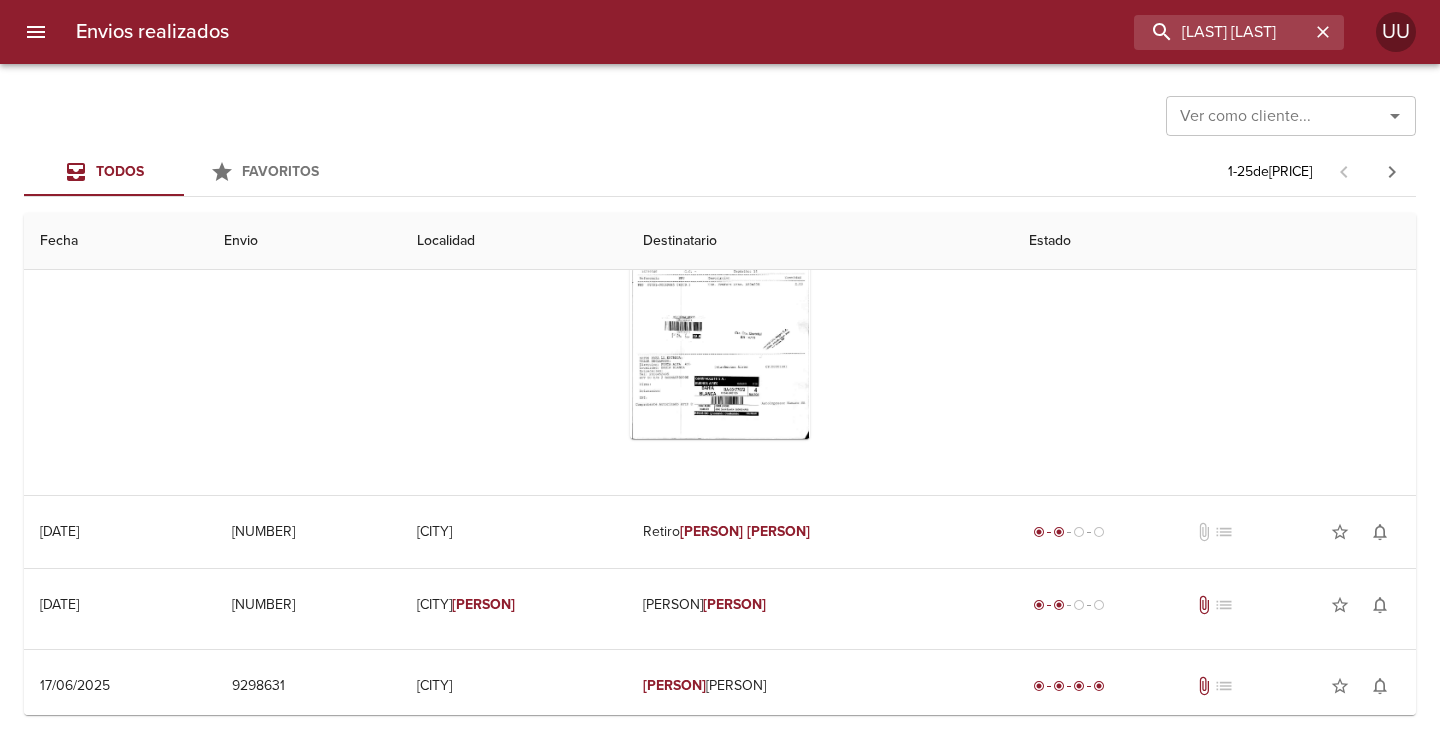 scroll, scrollTop: 500, scrollLeft: 0, axis: vertical 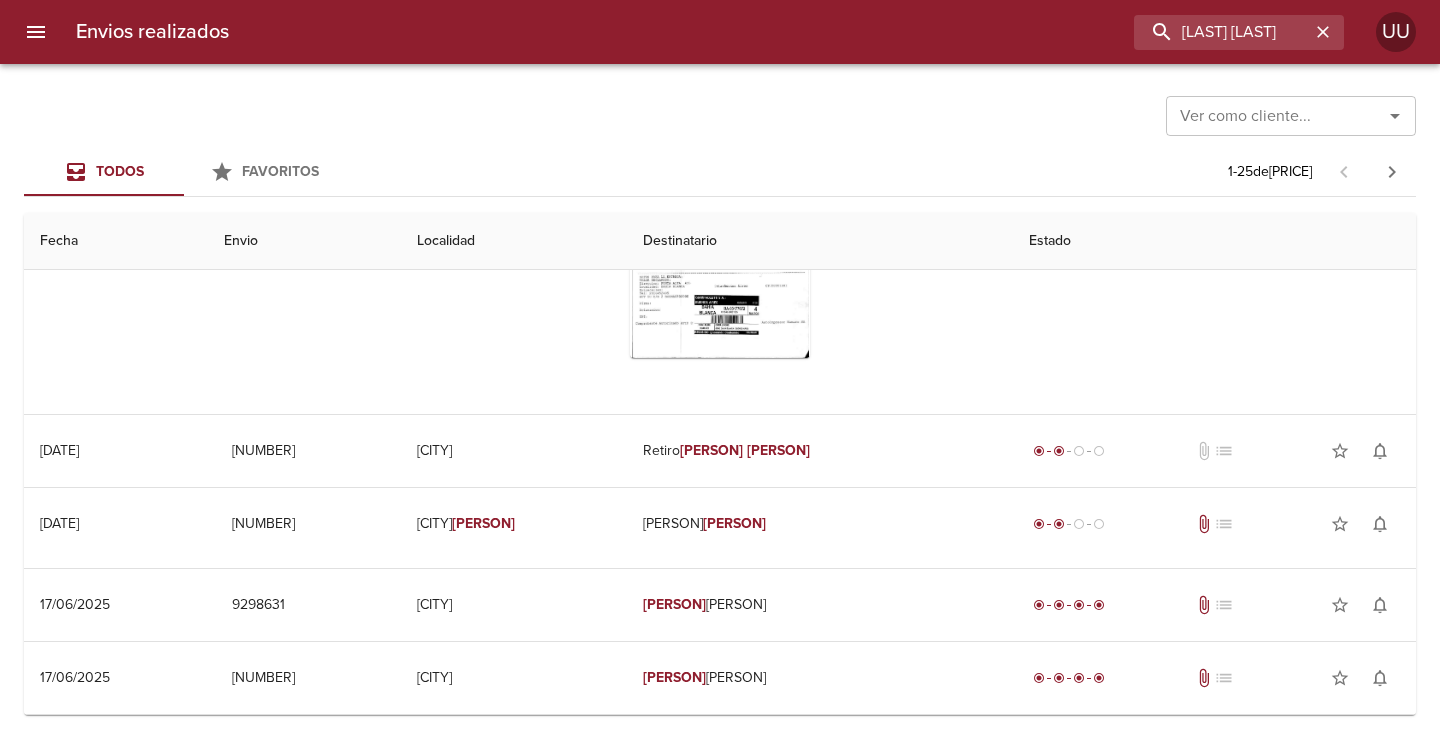click on "Retiro [LAST] [LAST] [LAST]" at bounding box center [820, 451] 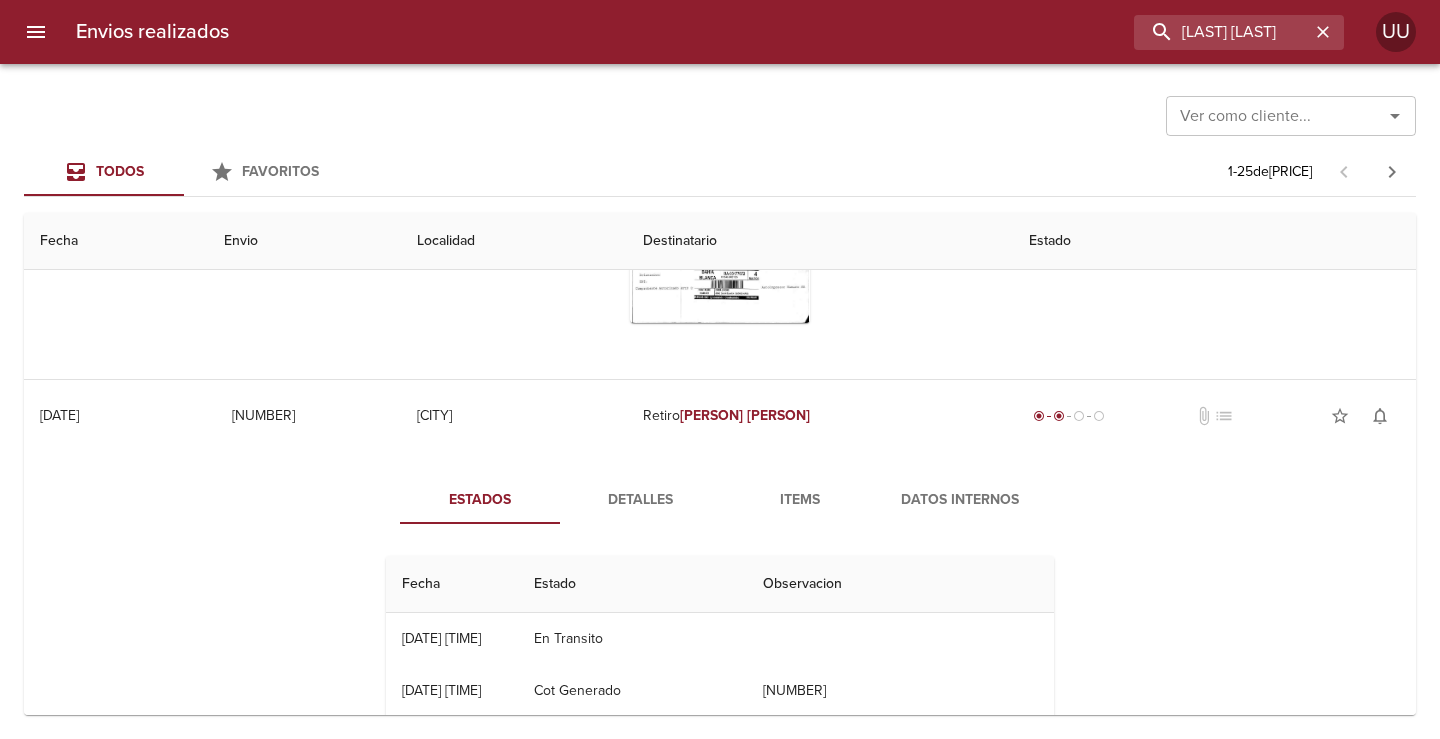 scroll, scrollTop: 600, scrollLeft: 0, axis: vertical 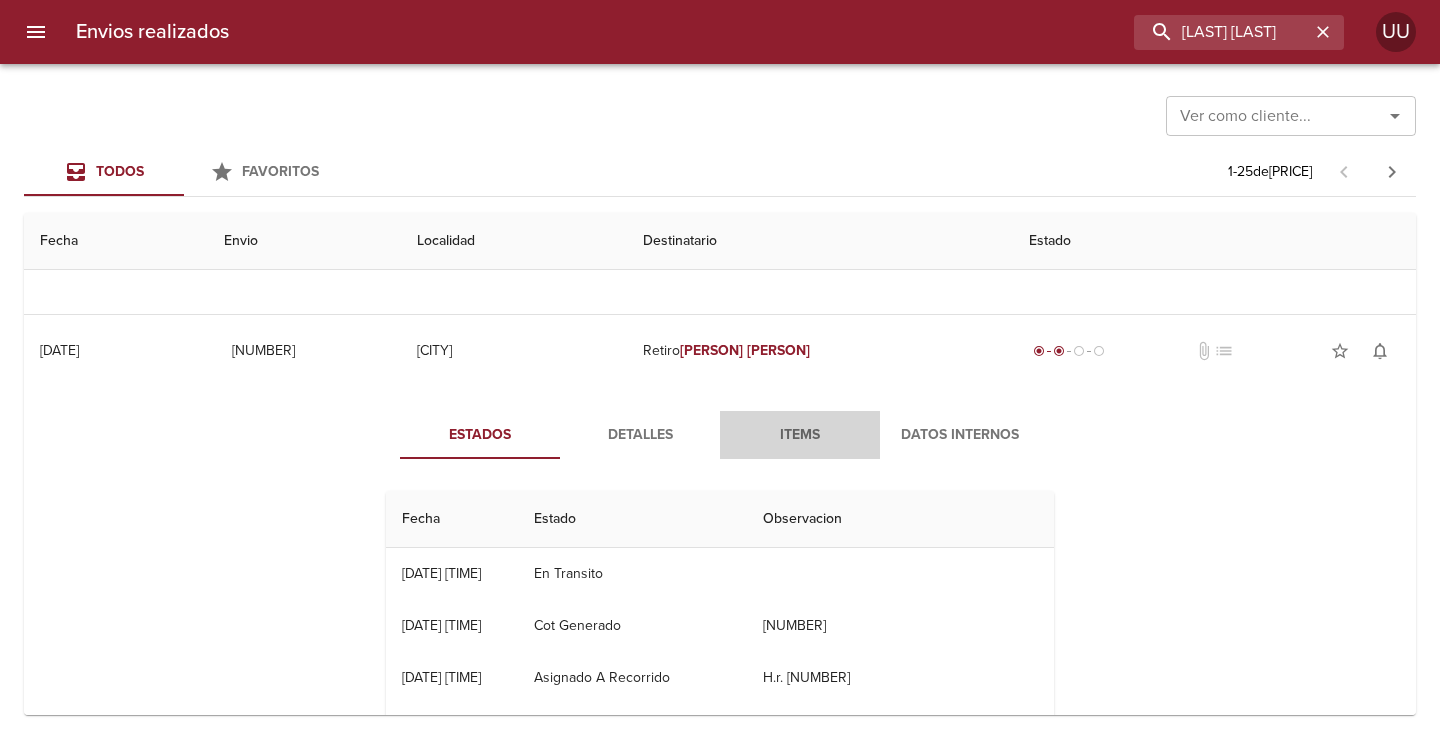 click on "Items" at bounding box center (800, 435) 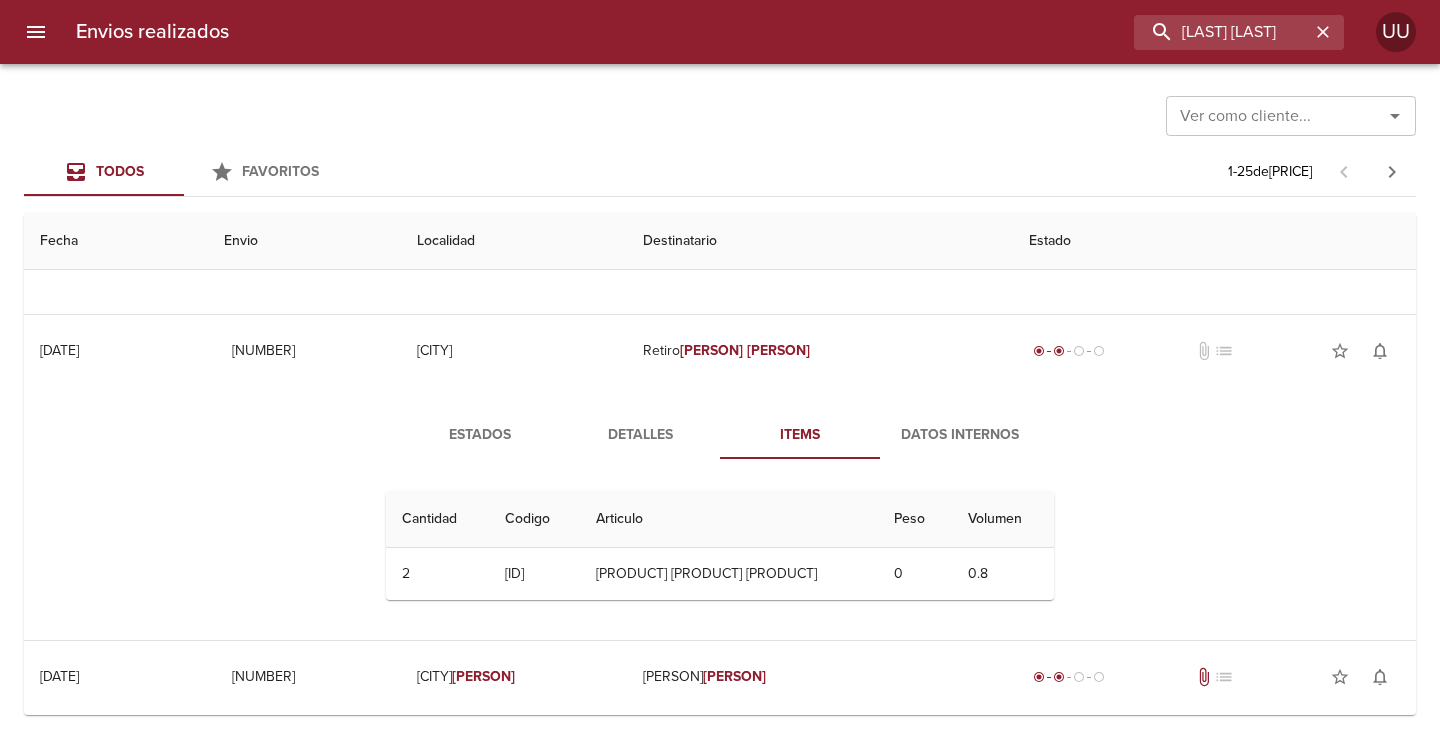click on "Estados" at bounding box center (480, 435) 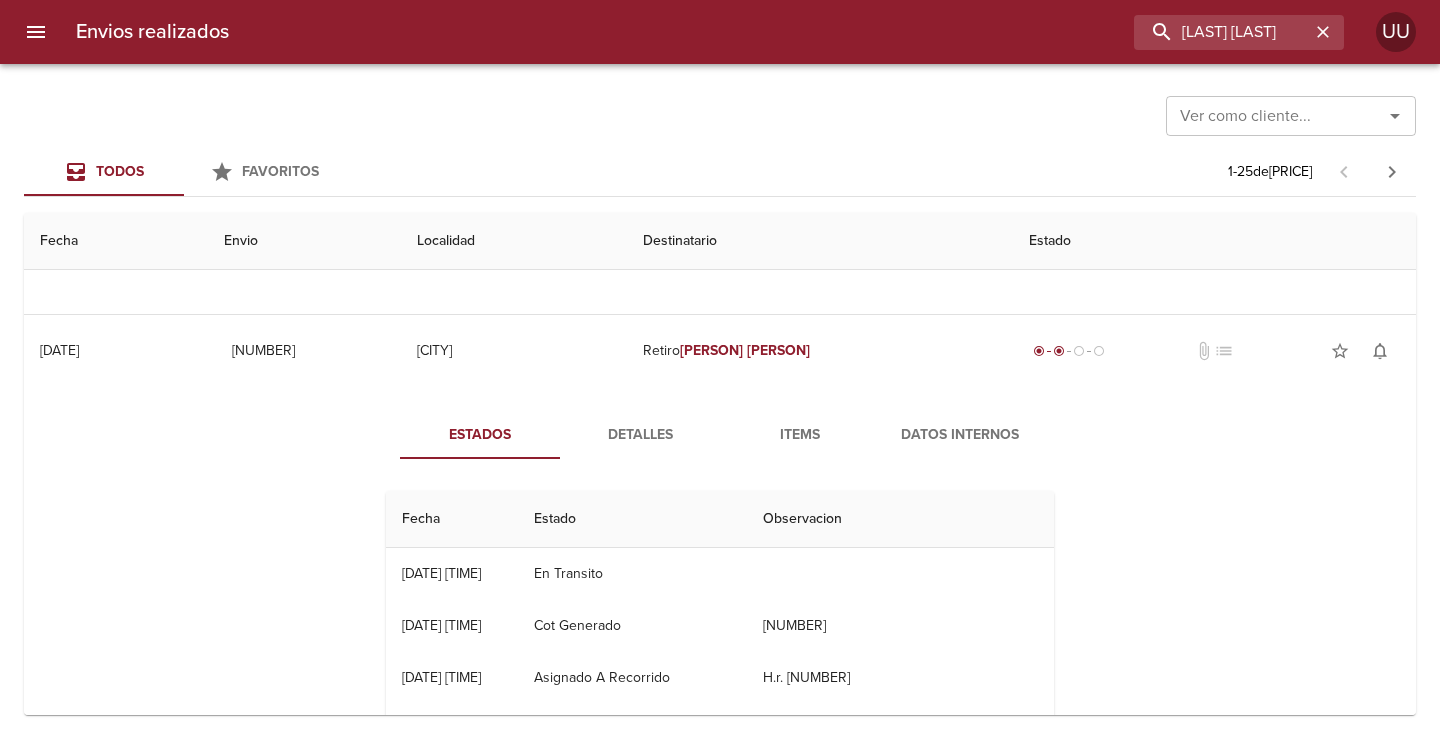 click on "Items" at bounding box center (800, 435) 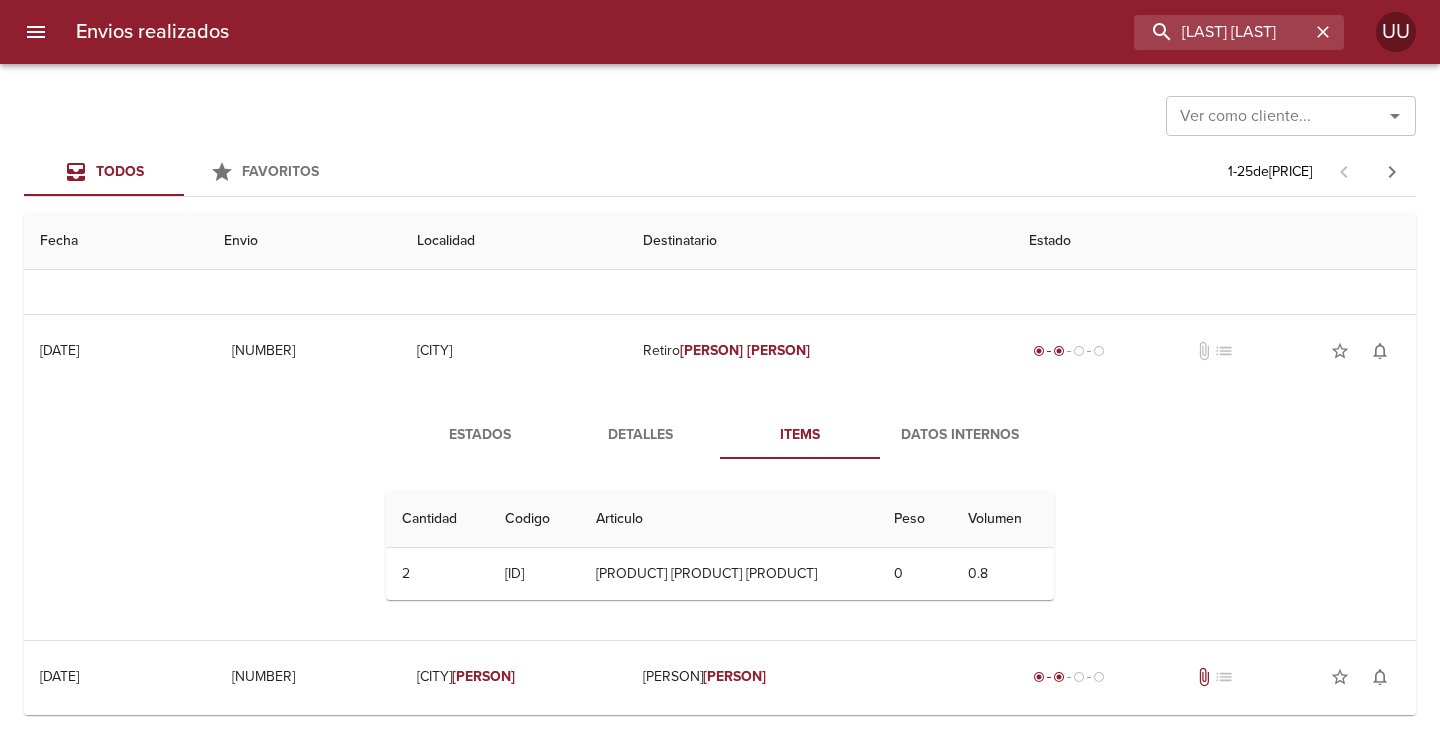 click on "Detalles" at bounding box center [640, 435] 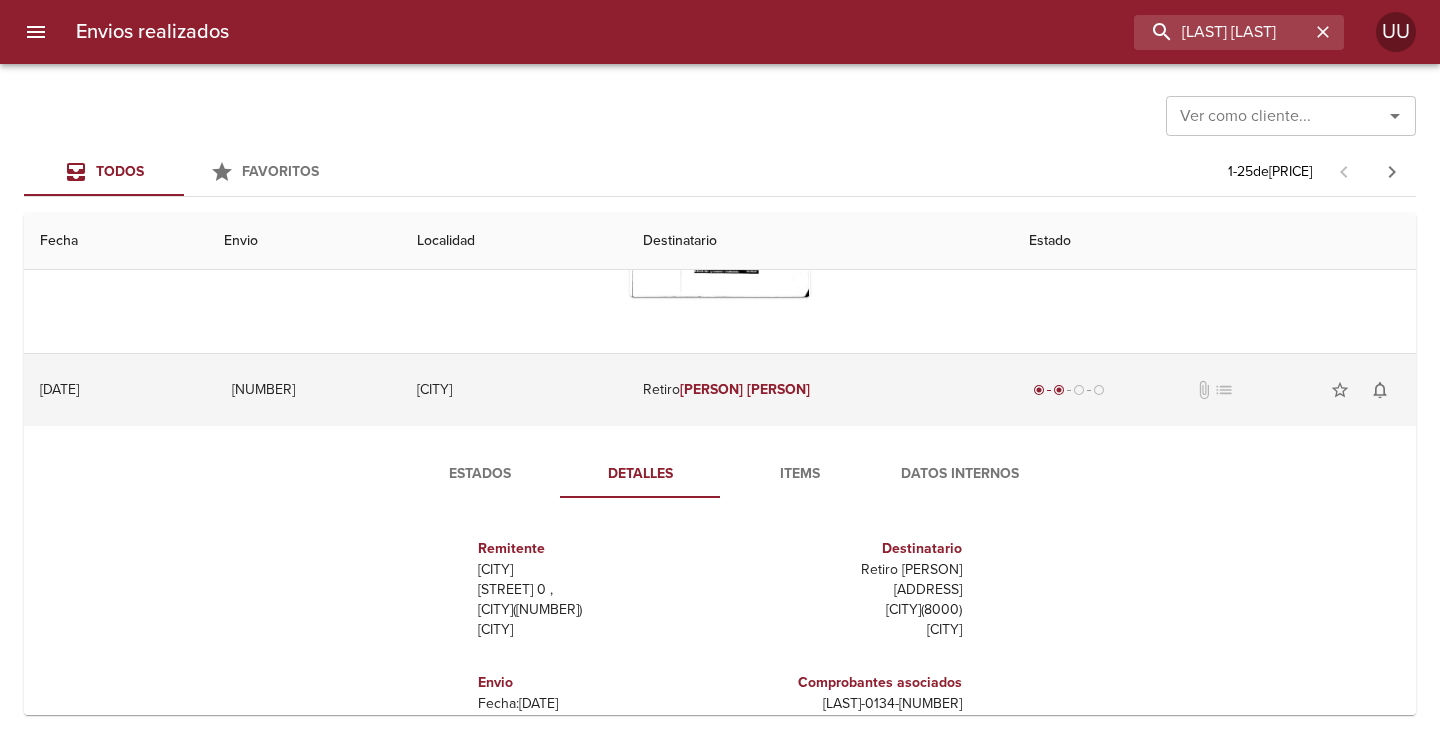 scroll, scrollTop: 400, scrollLeft: 0, axis: vertical 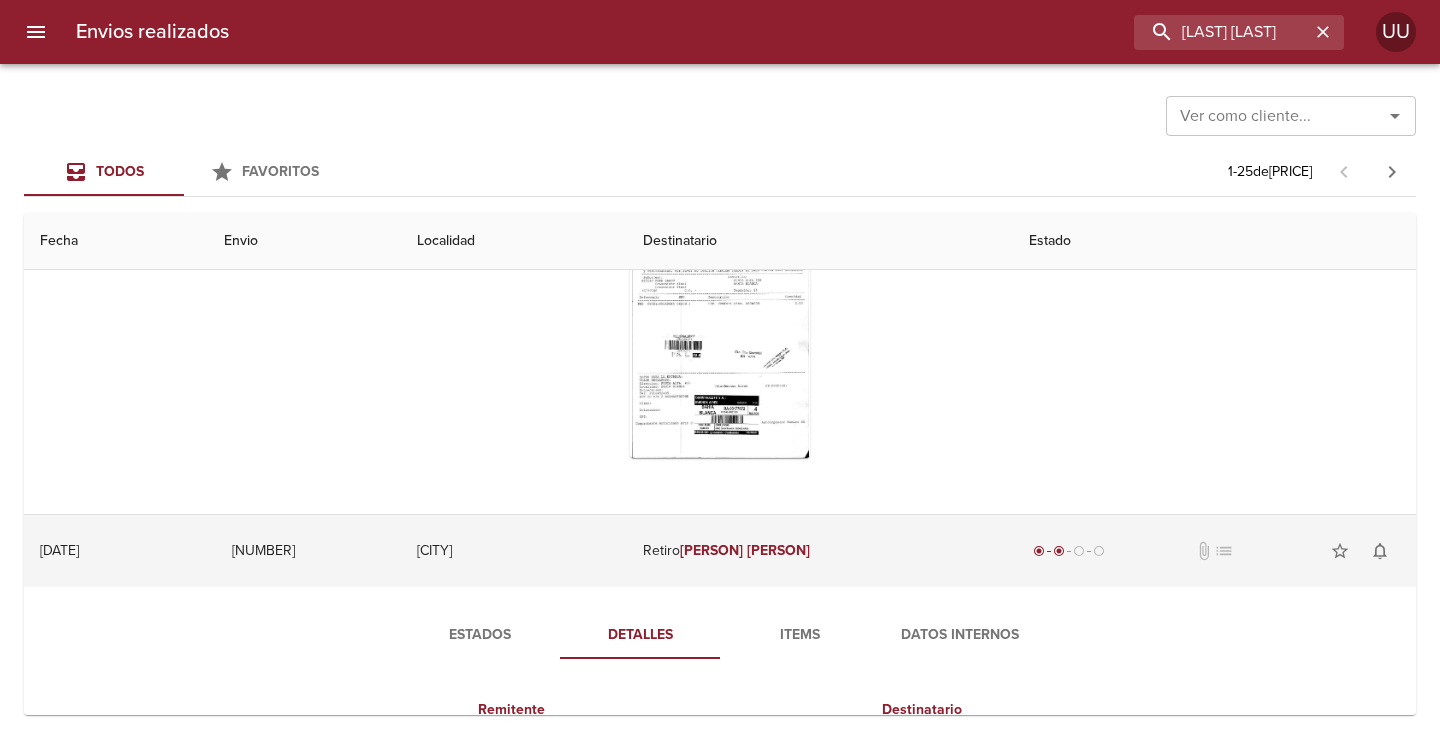 click on "[CITY]" at bounding box center (514, 551) 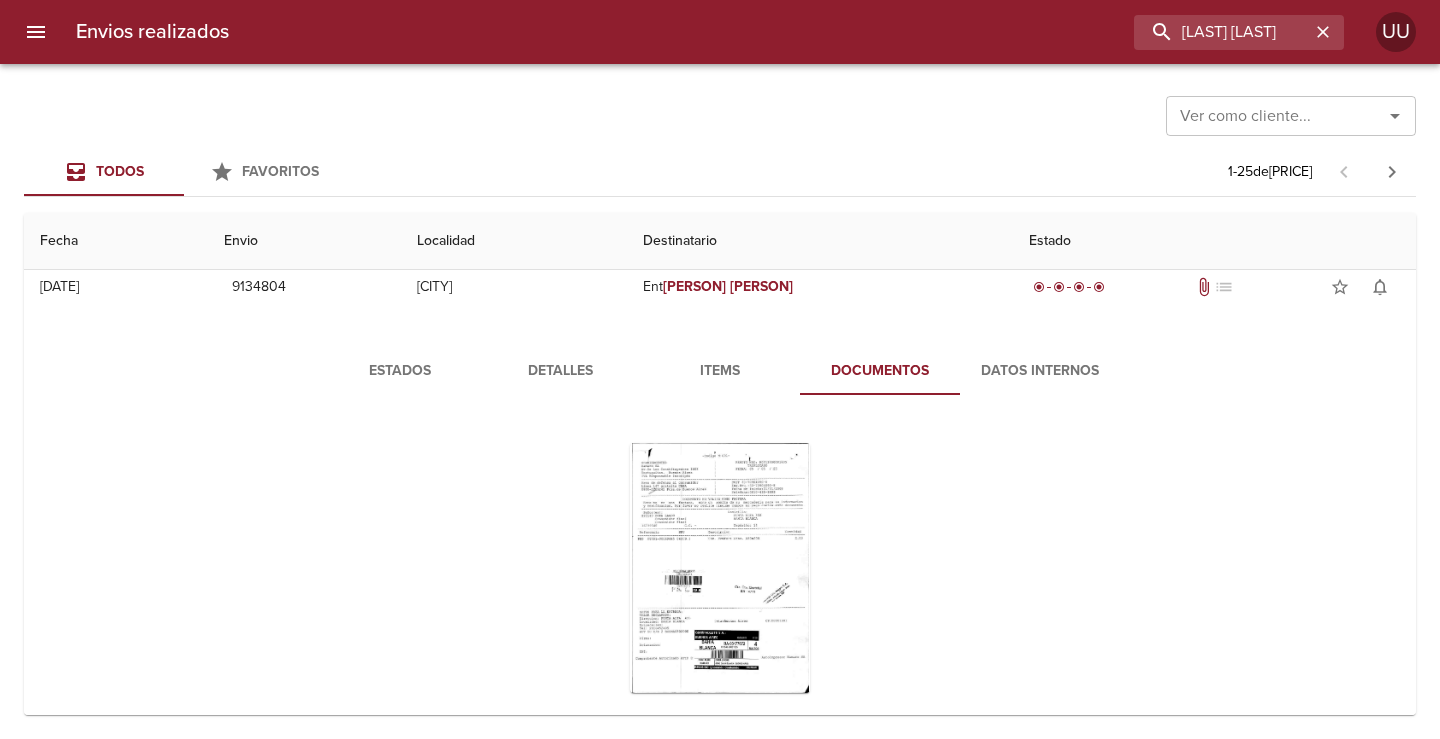 scroll, scrollTop: 100, scrollLeft: 0, axis: vertical 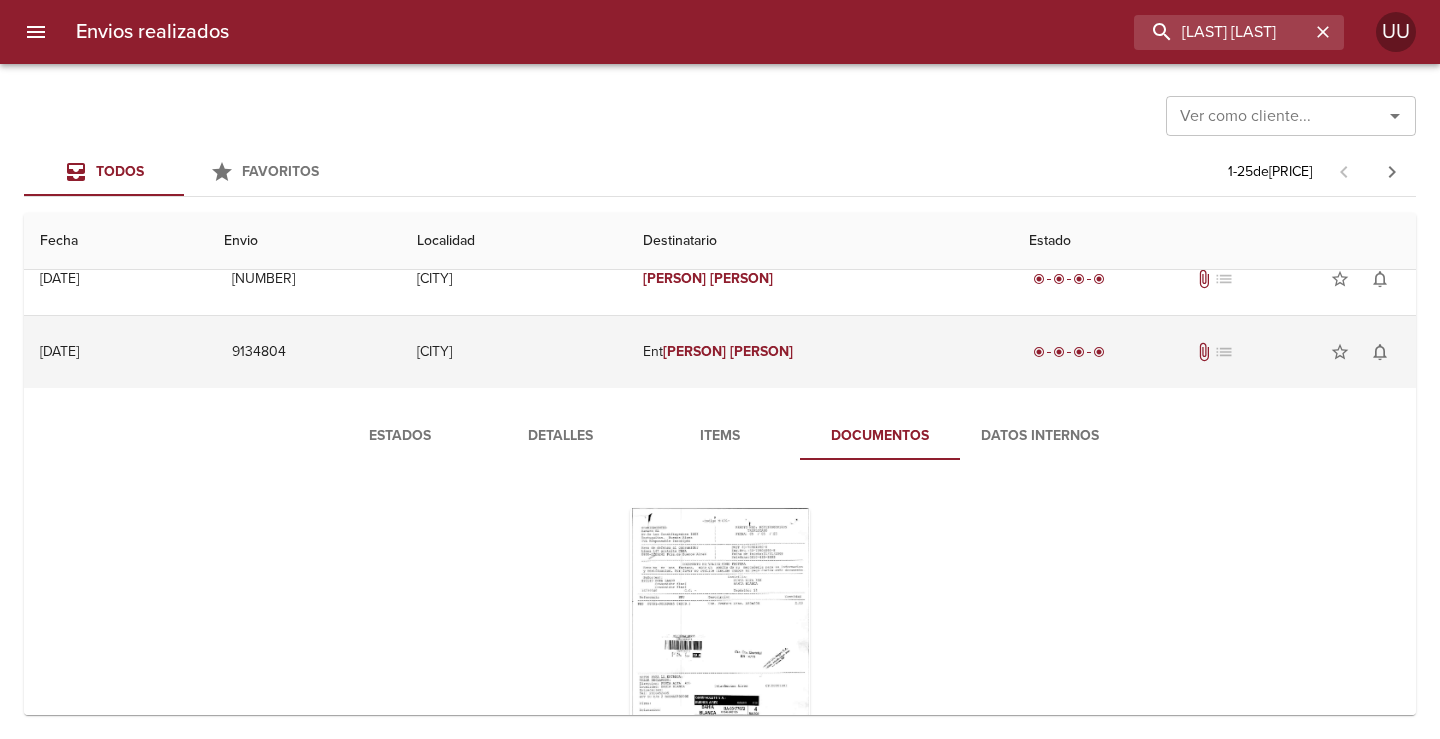 click on "Ent [LAST] [LAST] [LAST]" at bounding box center [820, 352] 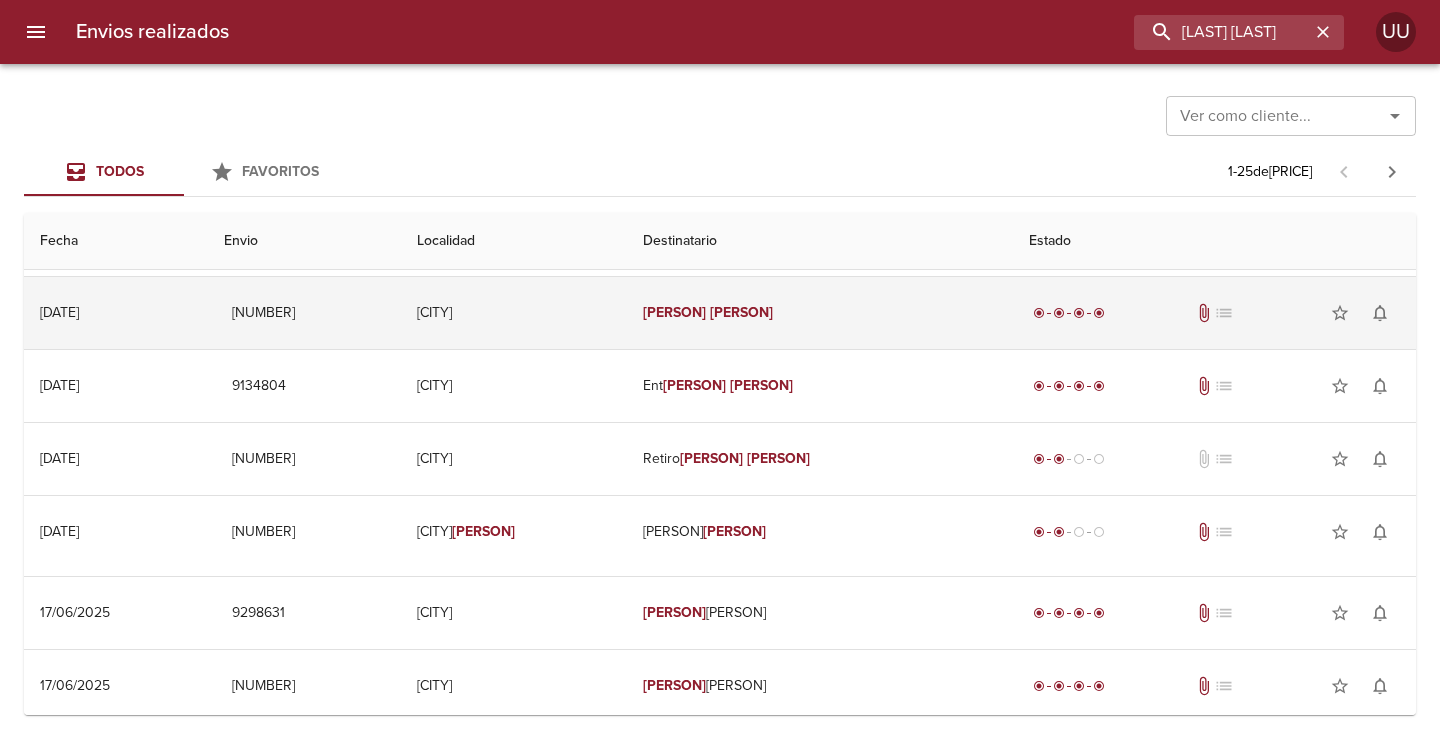 scroll, scrollTop: 0, scrollLeft: 0, axis: both 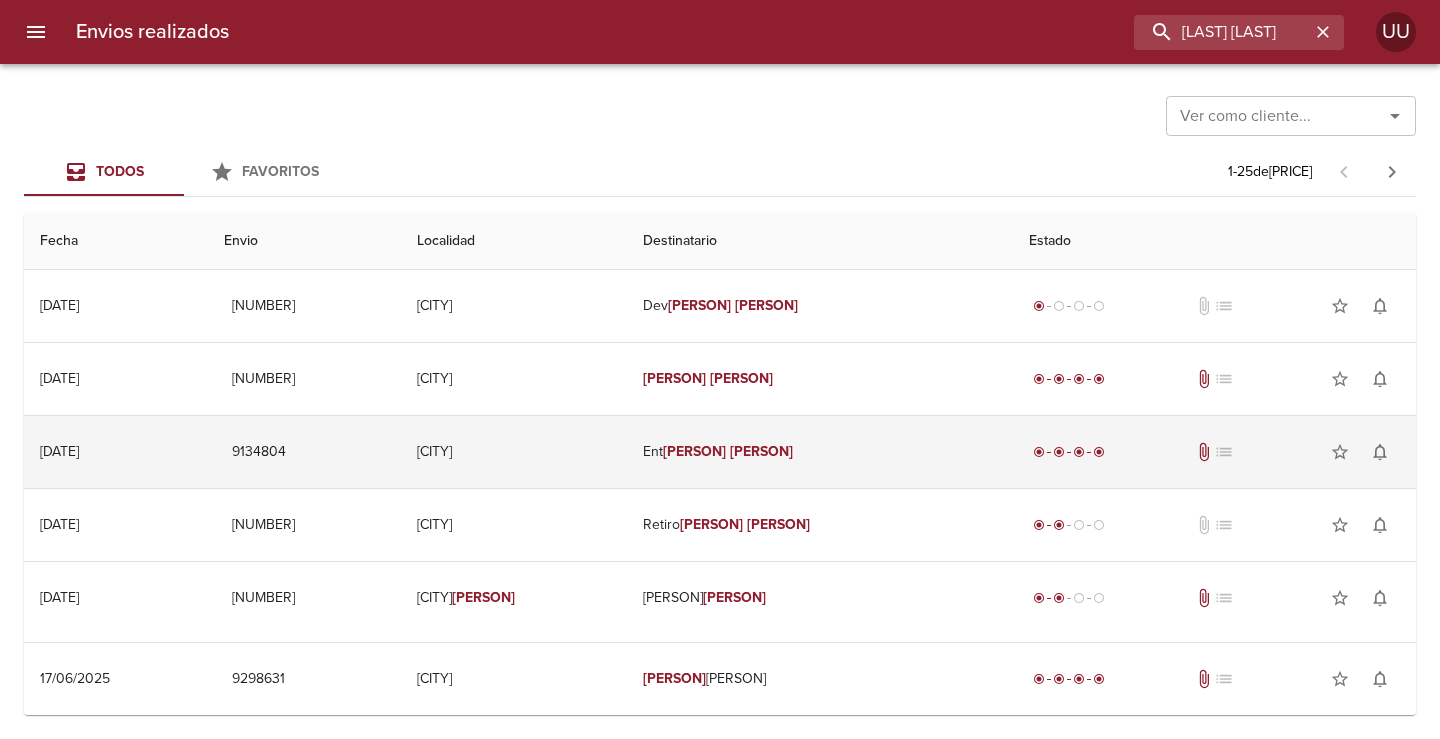 drag, startPoint x: 722, startPoint y: 381, endPoint x: 772, endPoint y: 478, distance: 109.128365 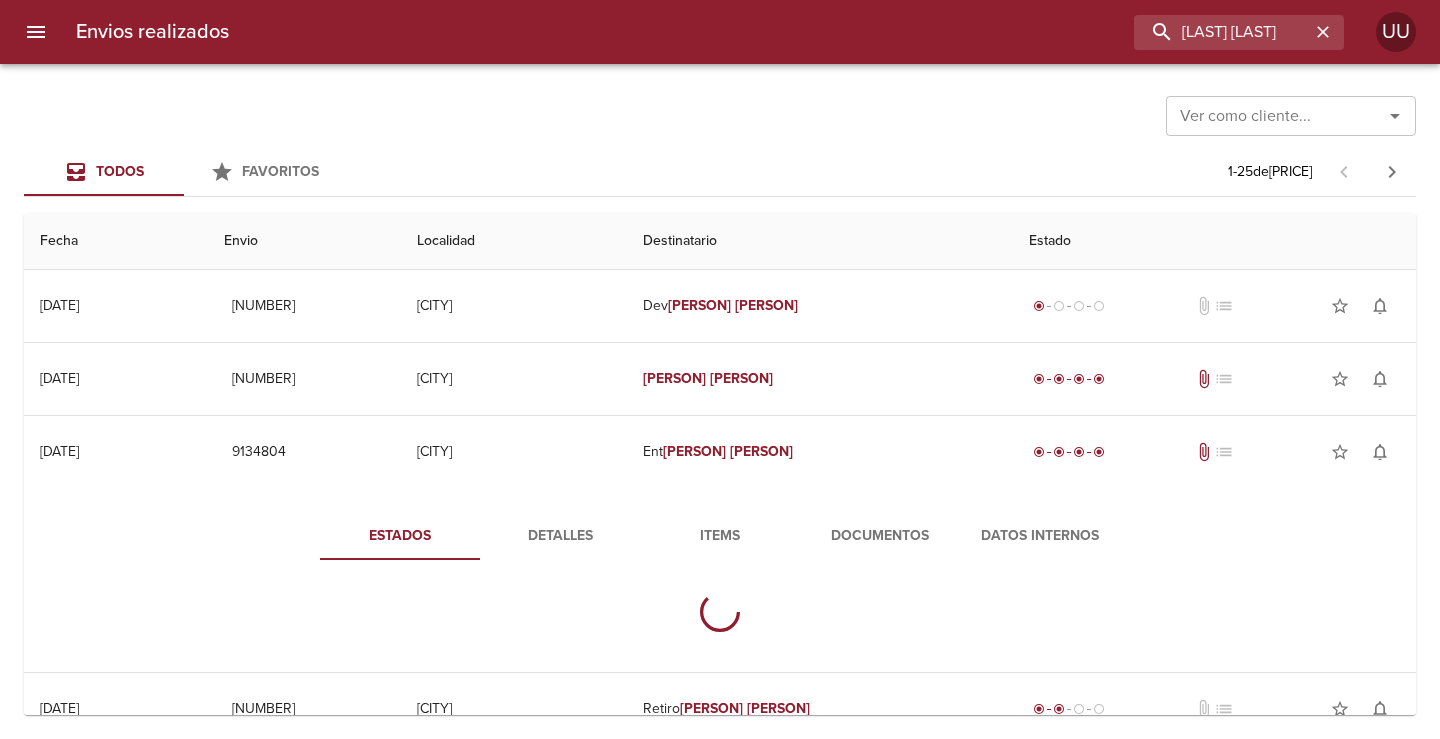 click on "Items" at bounding box center [720, 536] 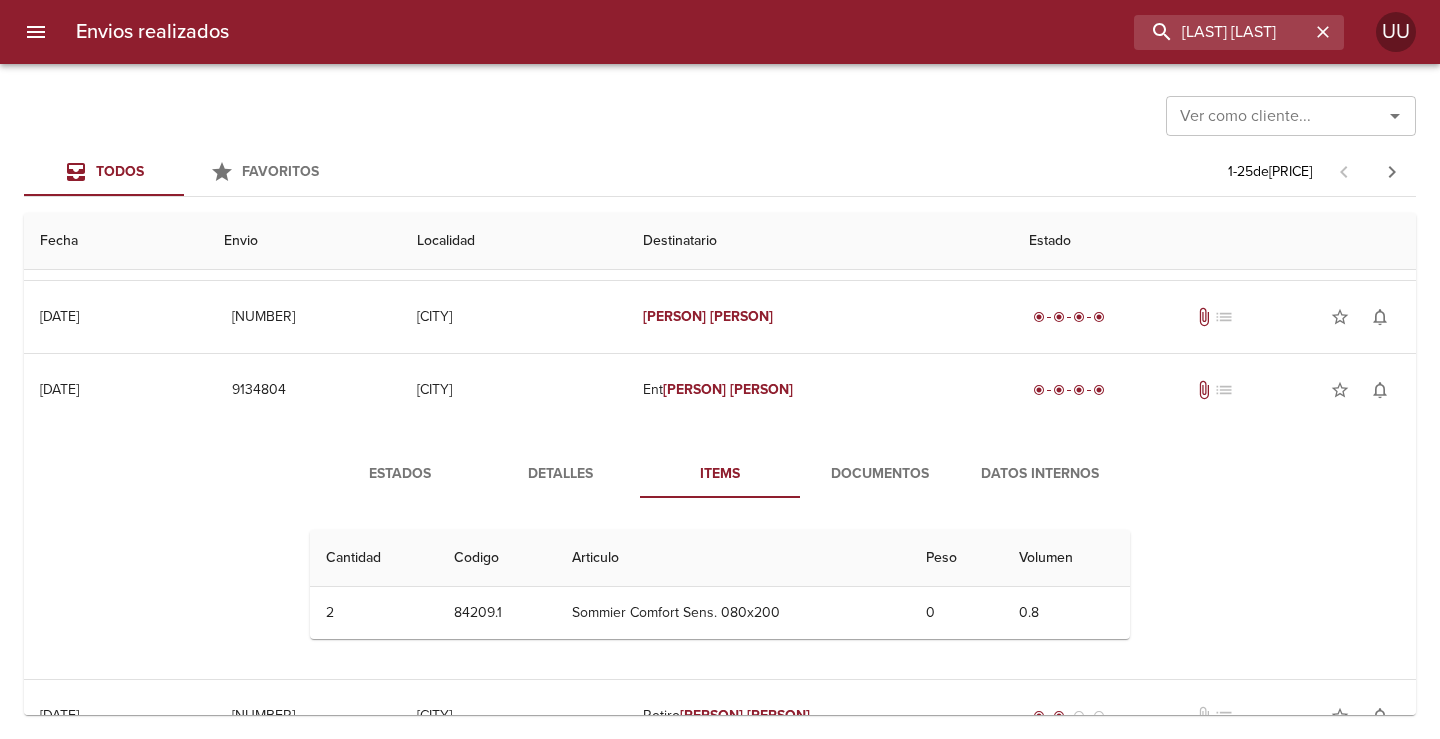 scroll, scrollTop: 0, scrollLeft: 0, axis: both 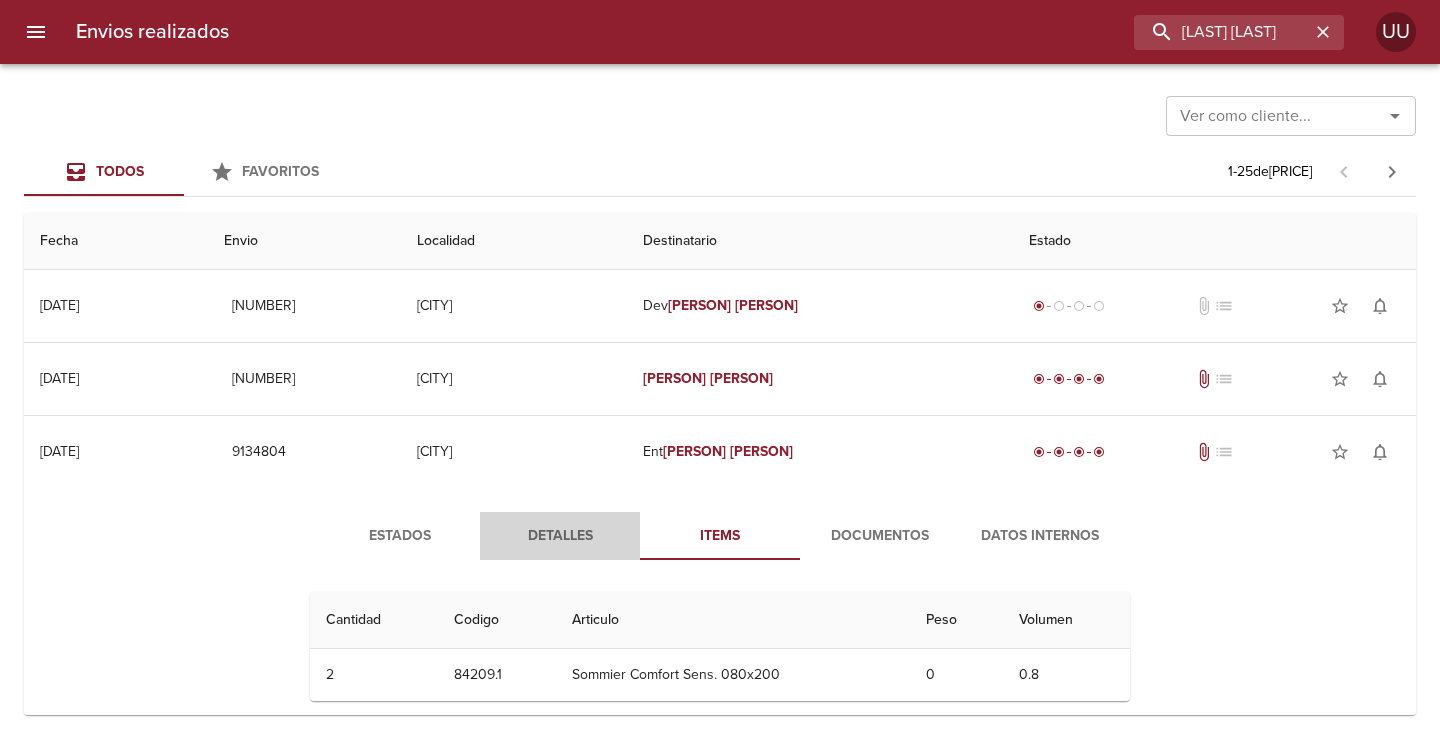 click on "Detalles" at bounding box center (560, 536) 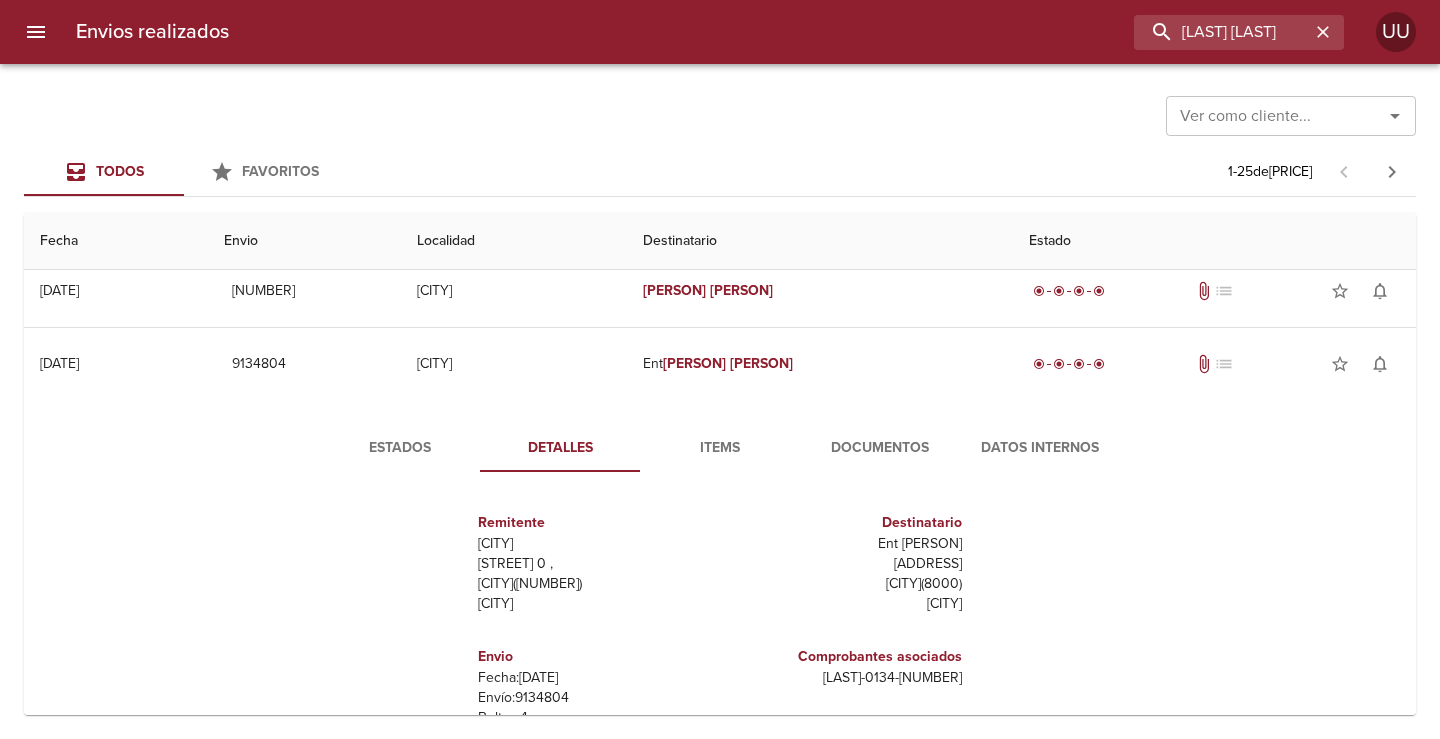 scroll, scrollTop: 100, scrollLeft: 0, axis: vertical 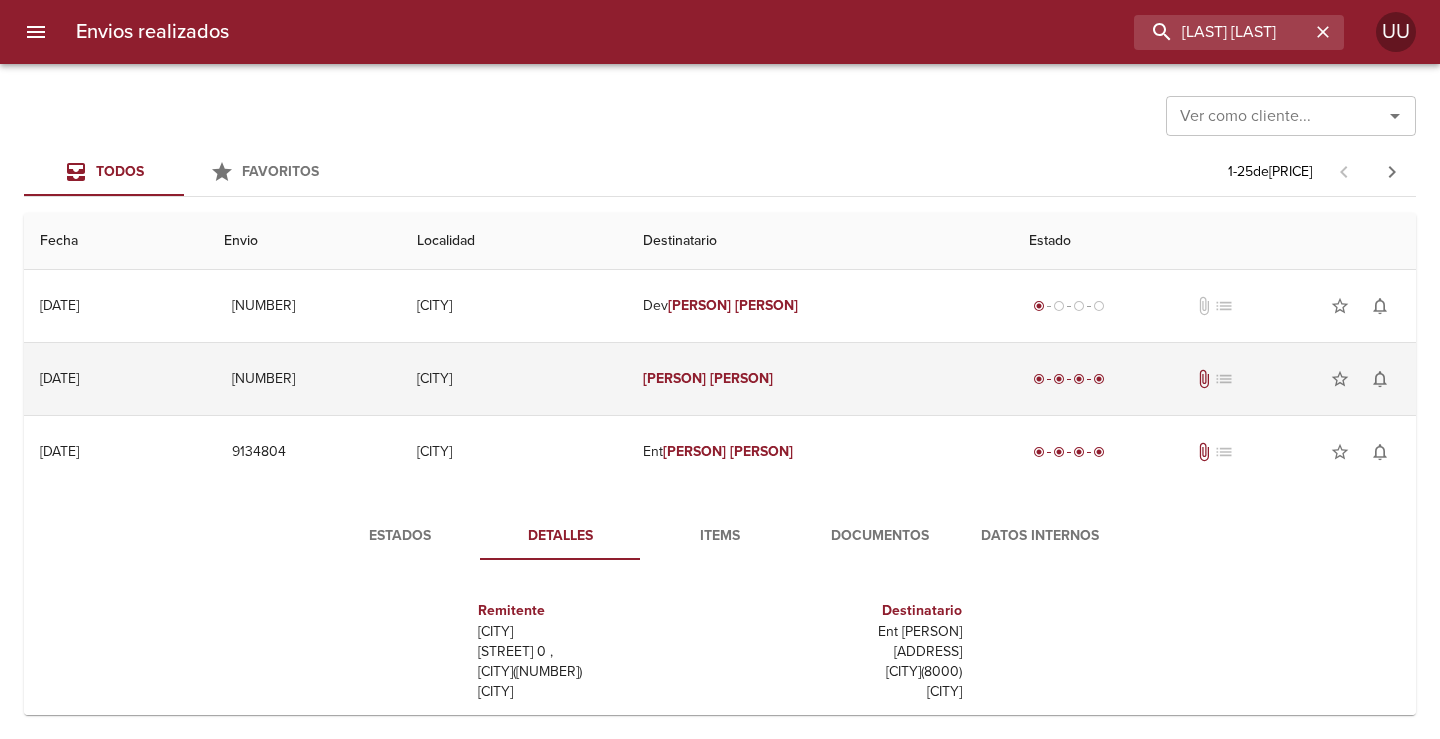 click on "[LAST] [LAST] [LAST]" at bounding box center (820, 379) 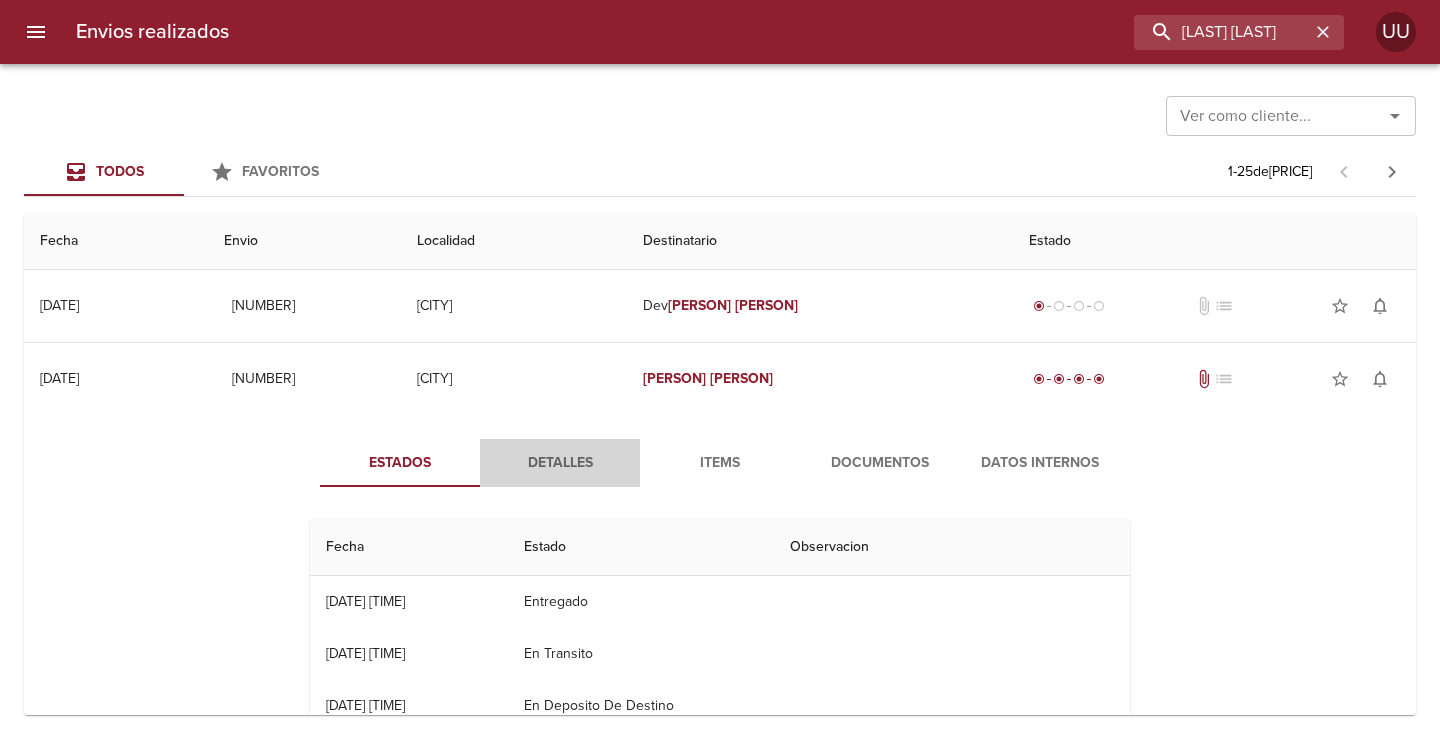 click on "Detalles" at bounding box center [560, 463] 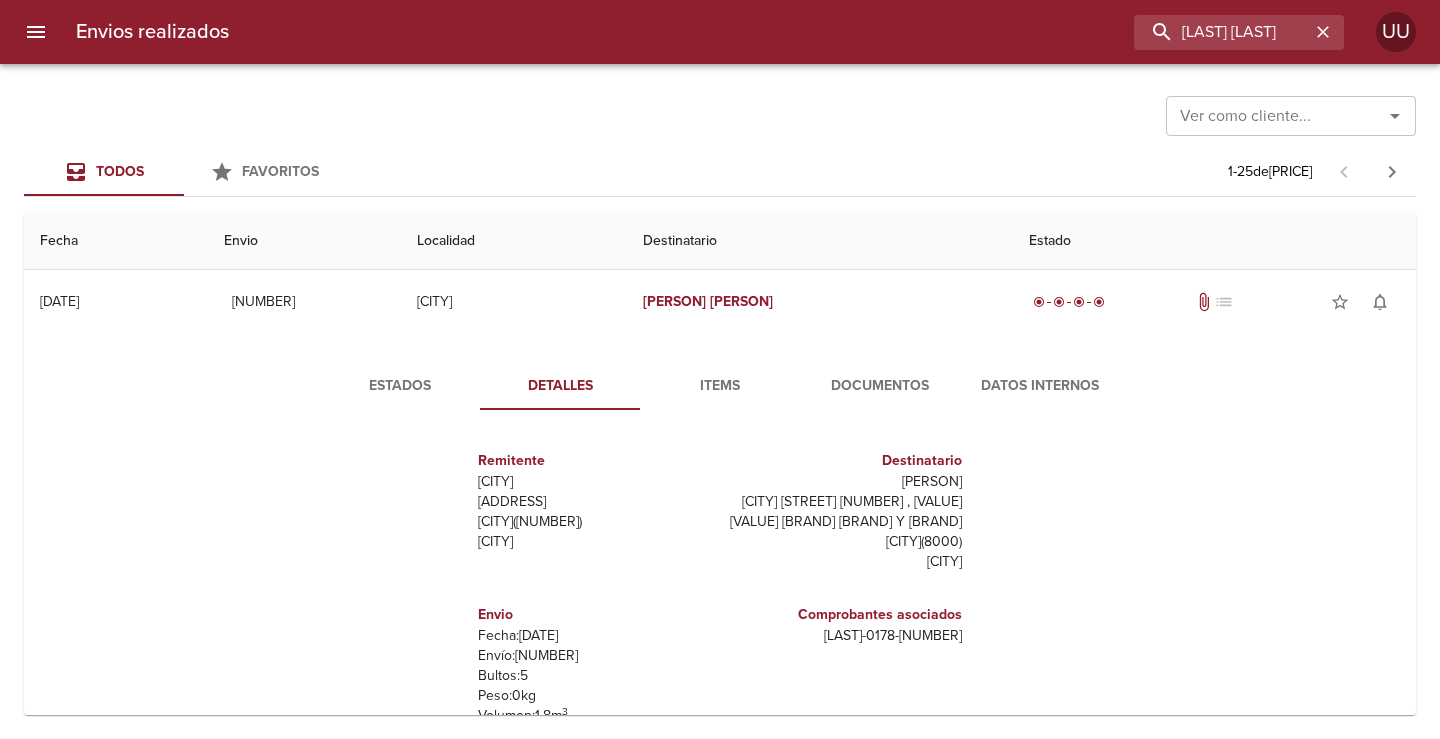 scroll, scrollTop: 100, scrollLeft: 0, axis: vertical 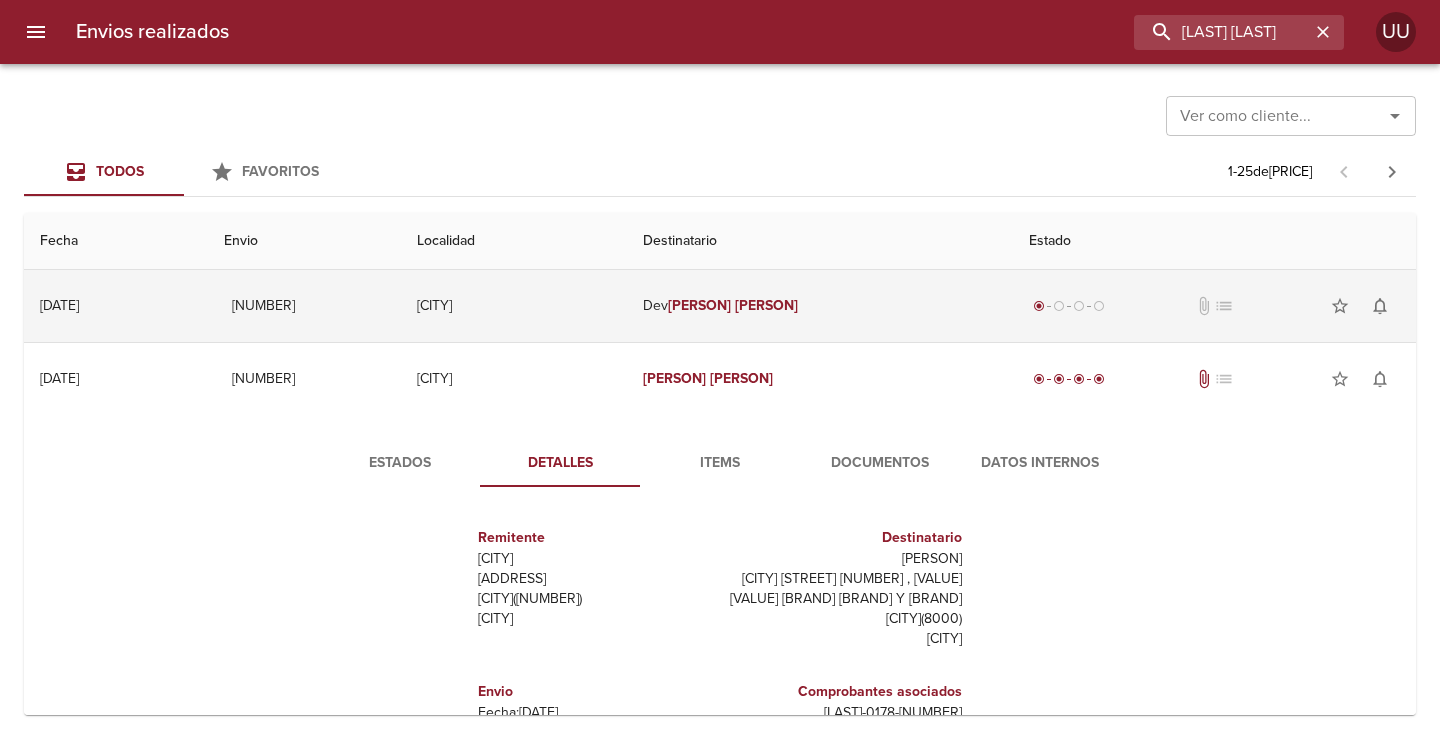 click on "[CITY]" at bounding box center (514, 306) 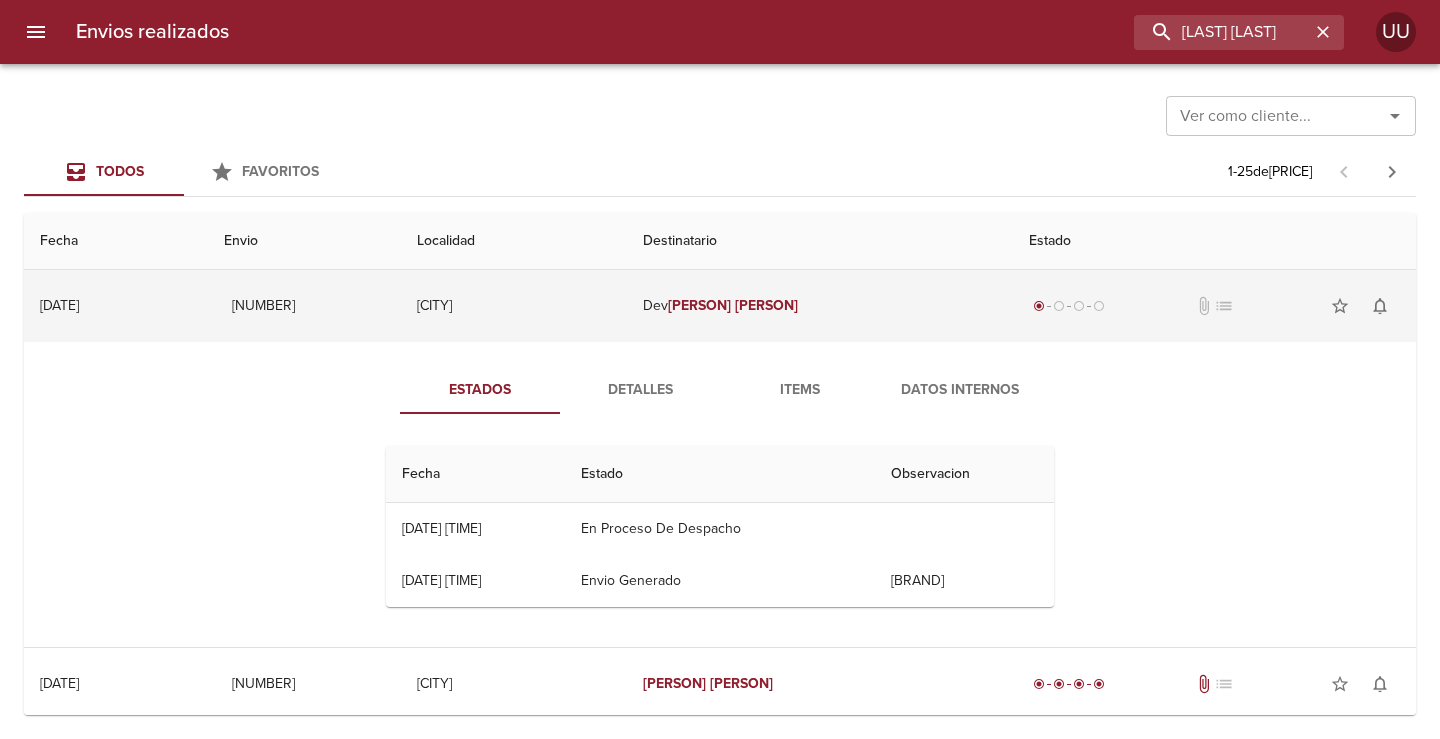 click on "Dev [LAST] [LAST] [LAST]" at bounding box center [820, 306] 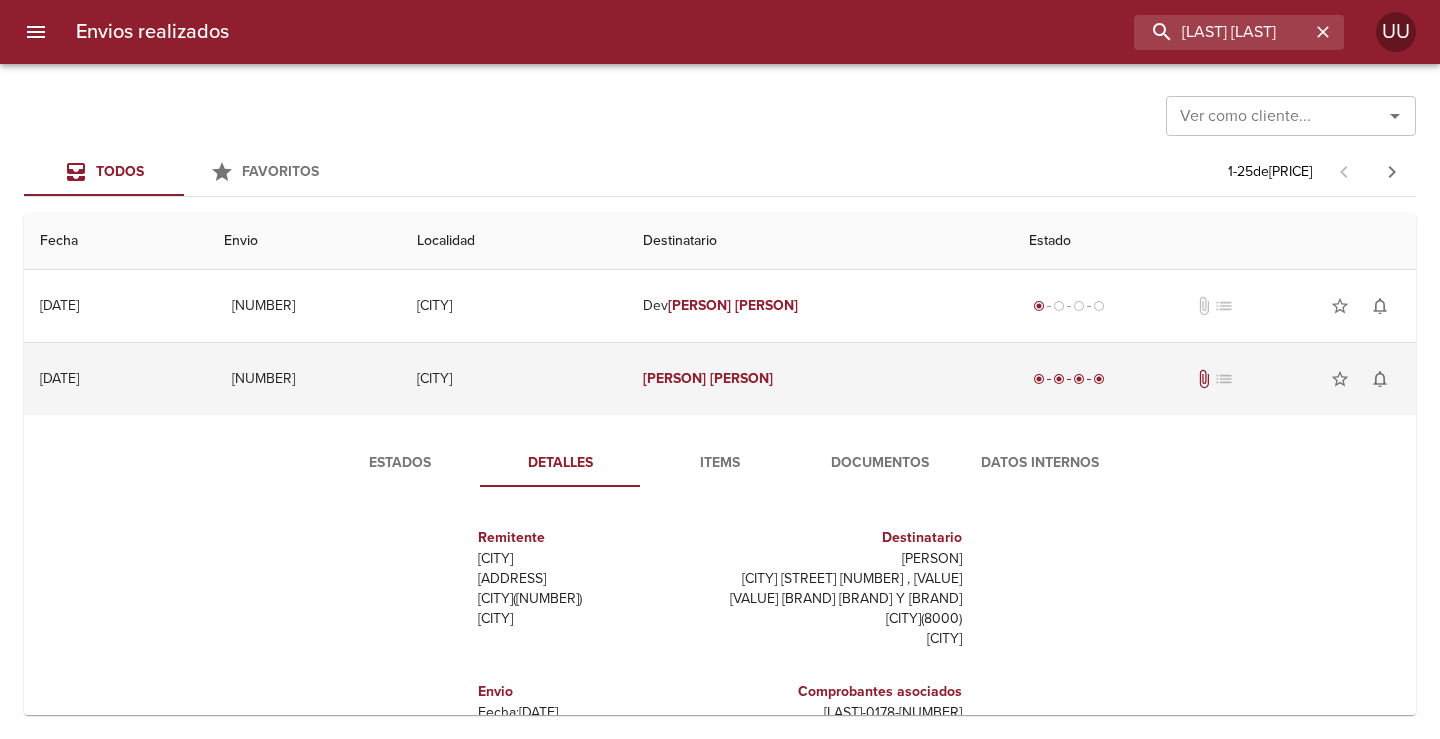 click on "[PERSON]" at bounding box center (741, 378) 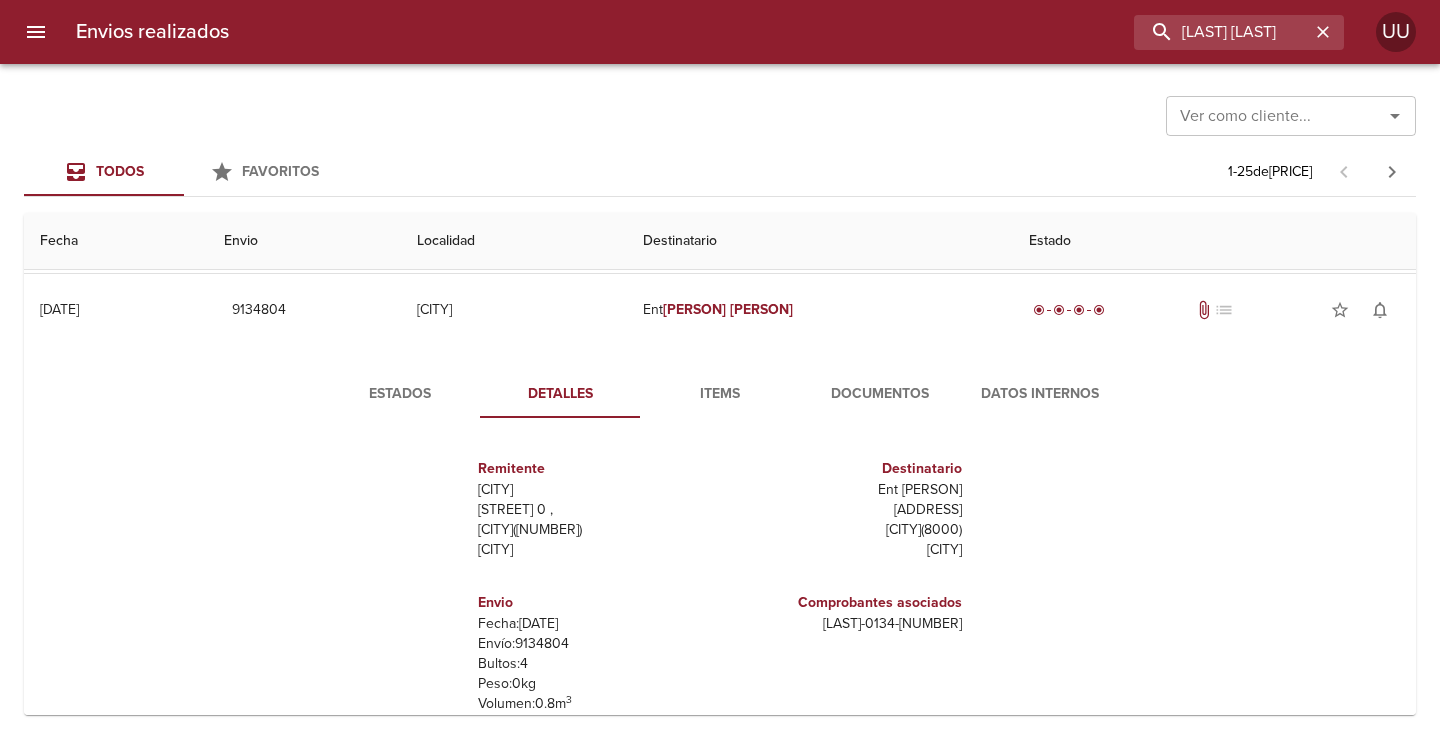 scroll, scrollTop: 200, scrollLeft: 0, axis: vertical 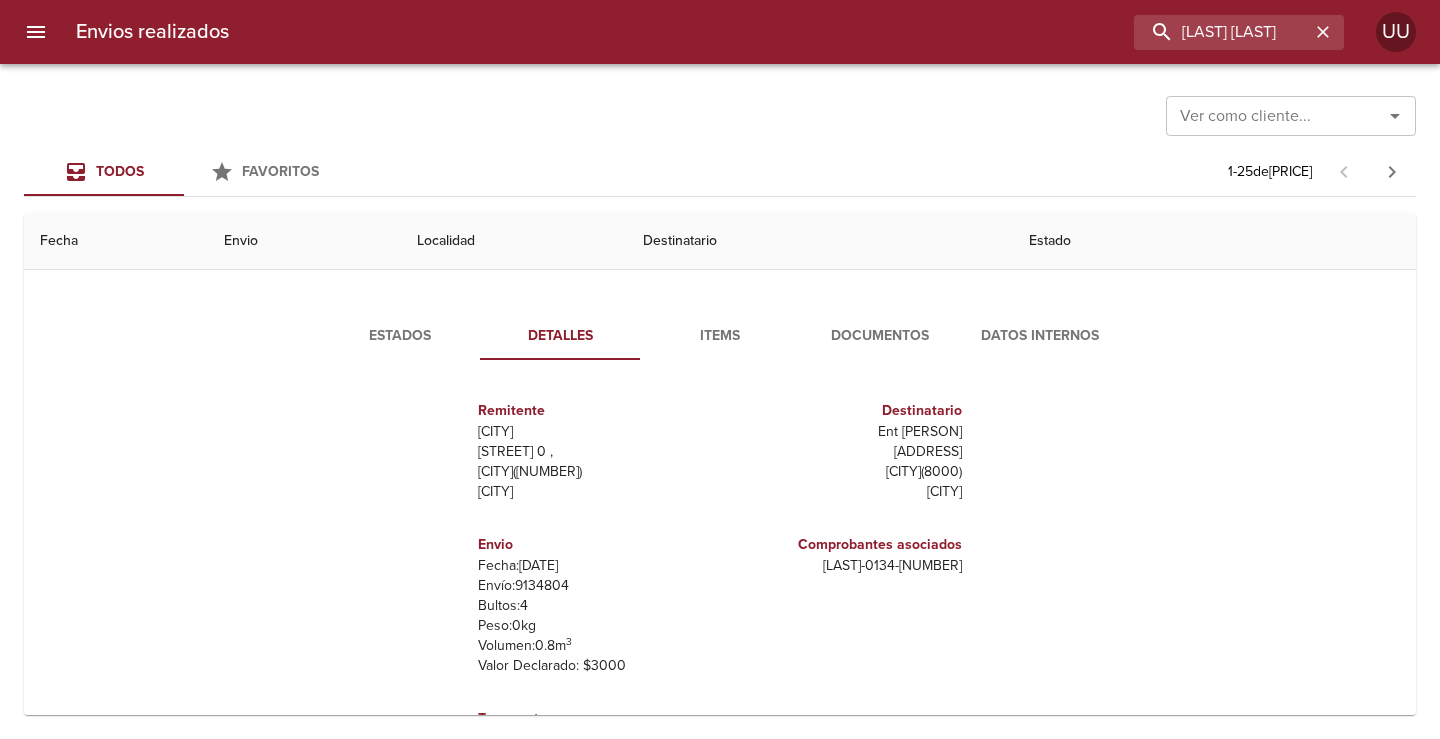 click on "Items" at bounding box center (720, 336) 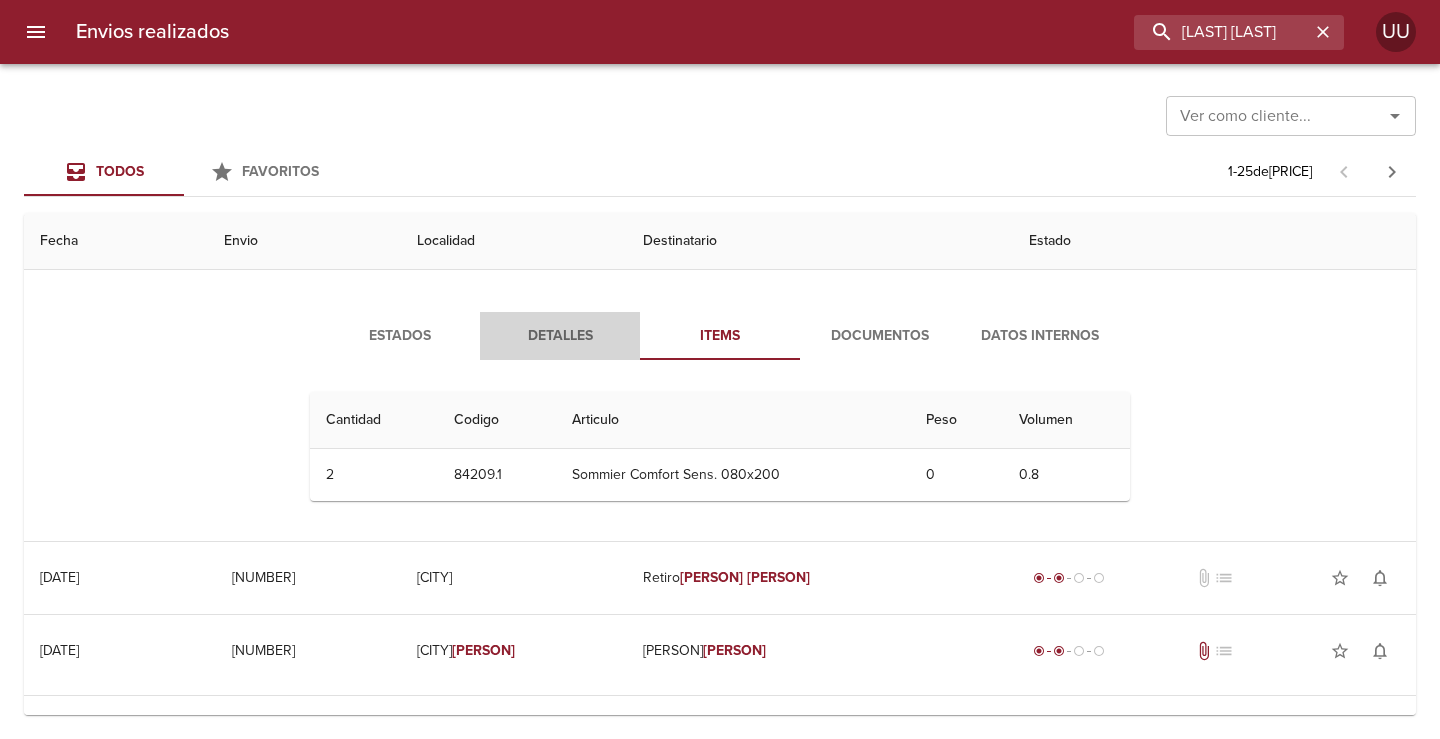 drag, startPoint x: 564, startPoint y: 322, endPoint x: 634, endPoint y: 366, distance: 82.68011 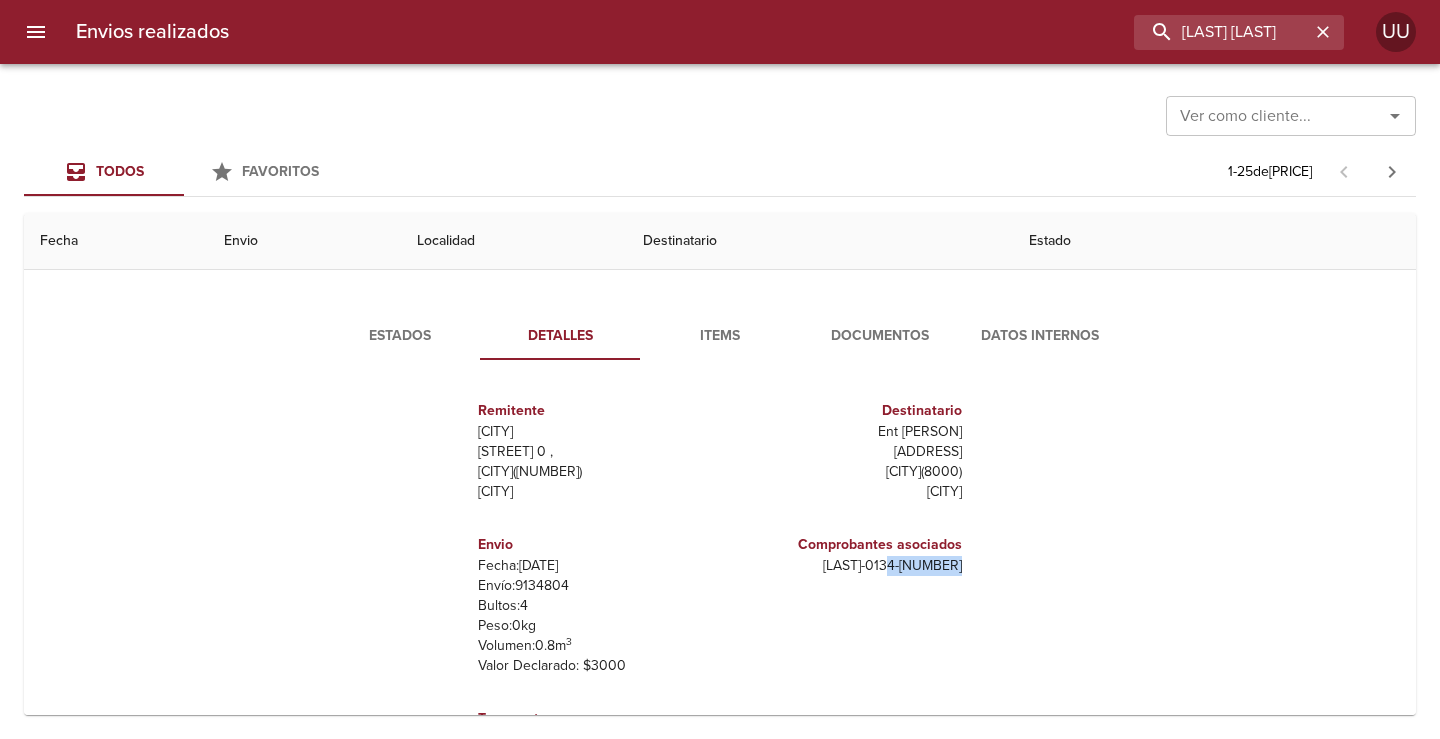 drag, startPoint x: 871, startPoint y: 562, endPoint x: 950, endPoint y: 562, distance: 79 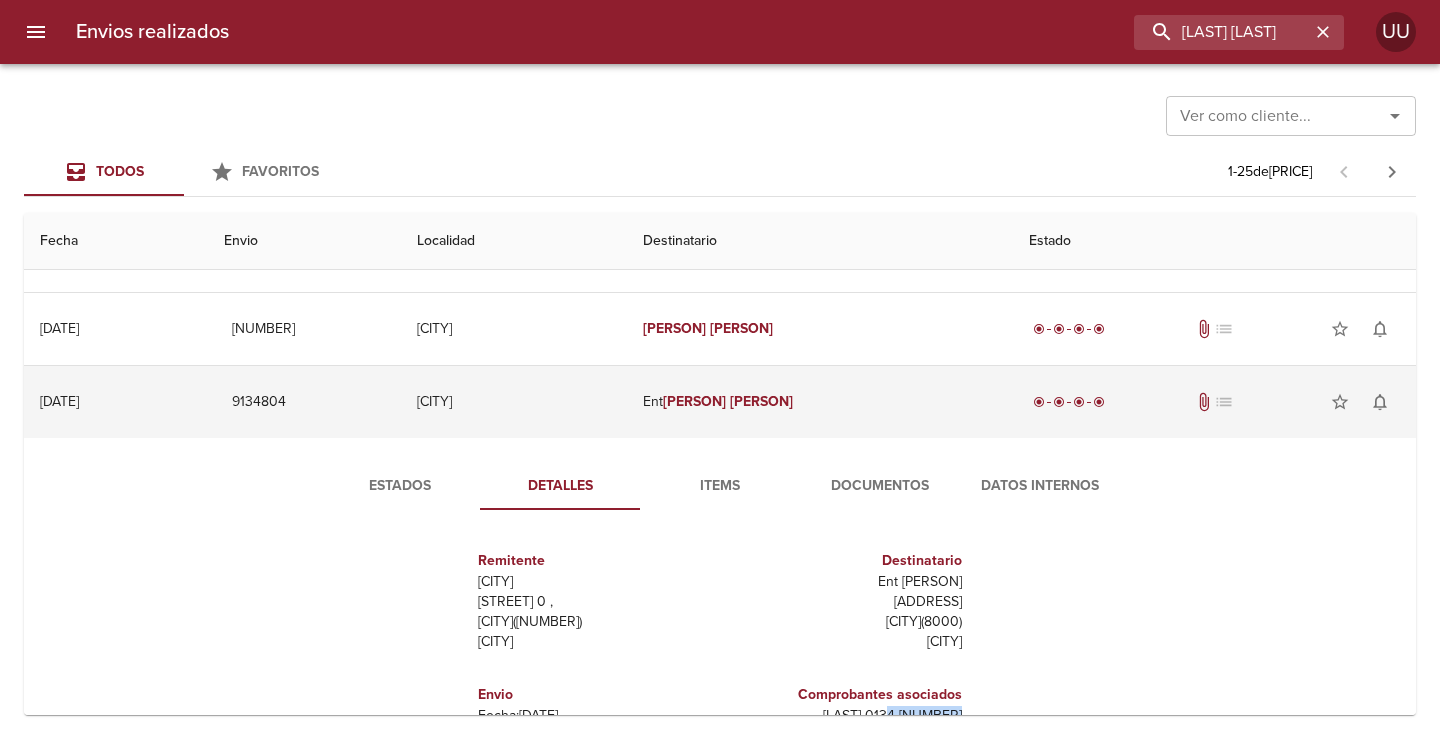 scroll, scrollTop: 0, scrollLeft: 0, axis: both 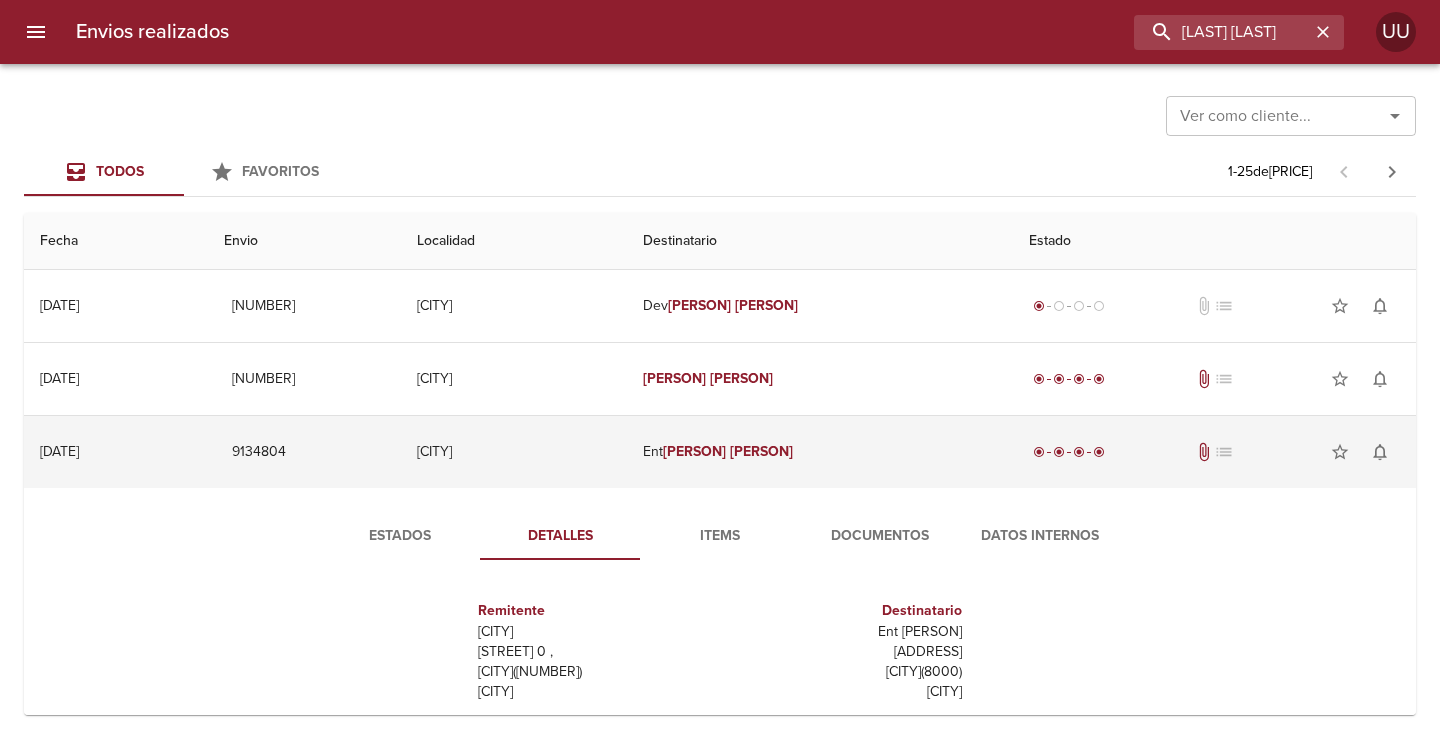click on "[CITY]" at bounding box center (514, 452) 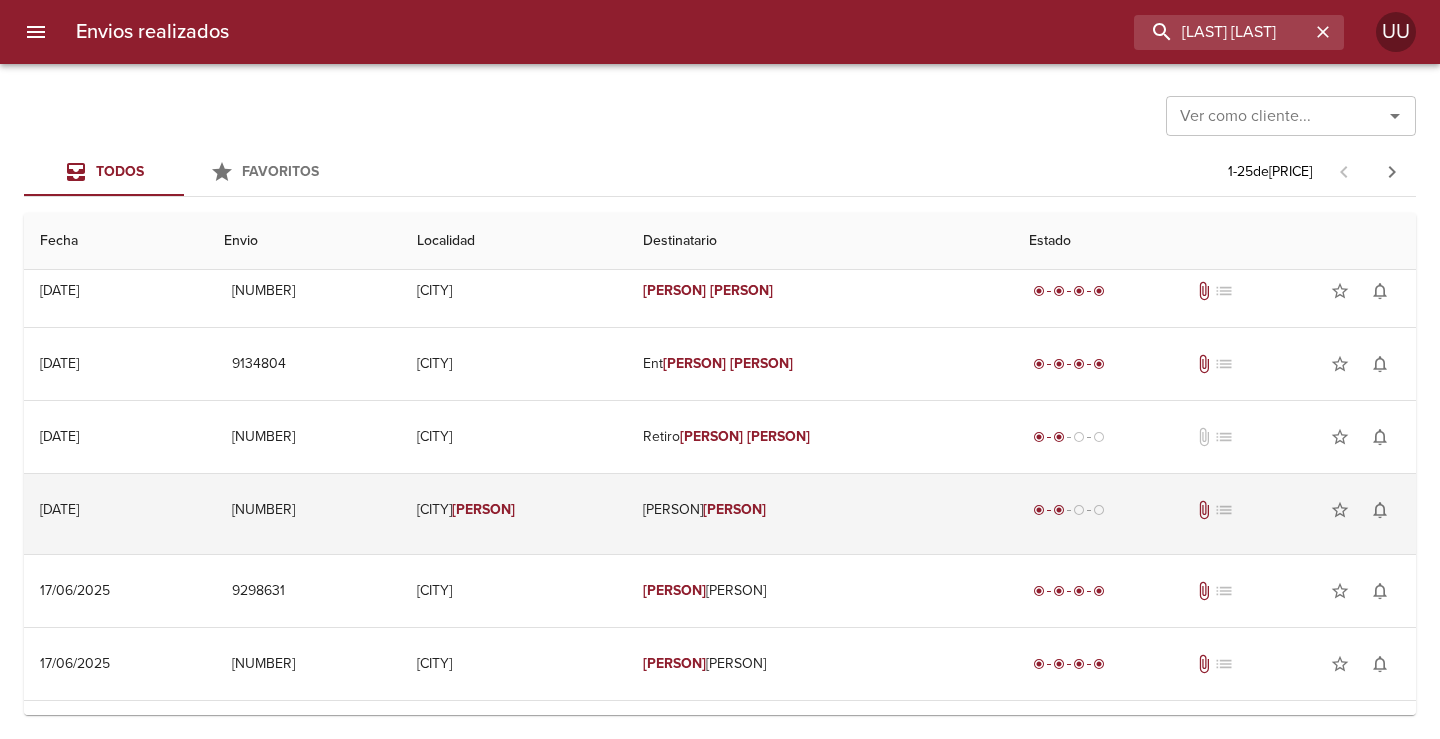 scroll, scrollTop: 100, scrollLeft: 0, axis: vertical 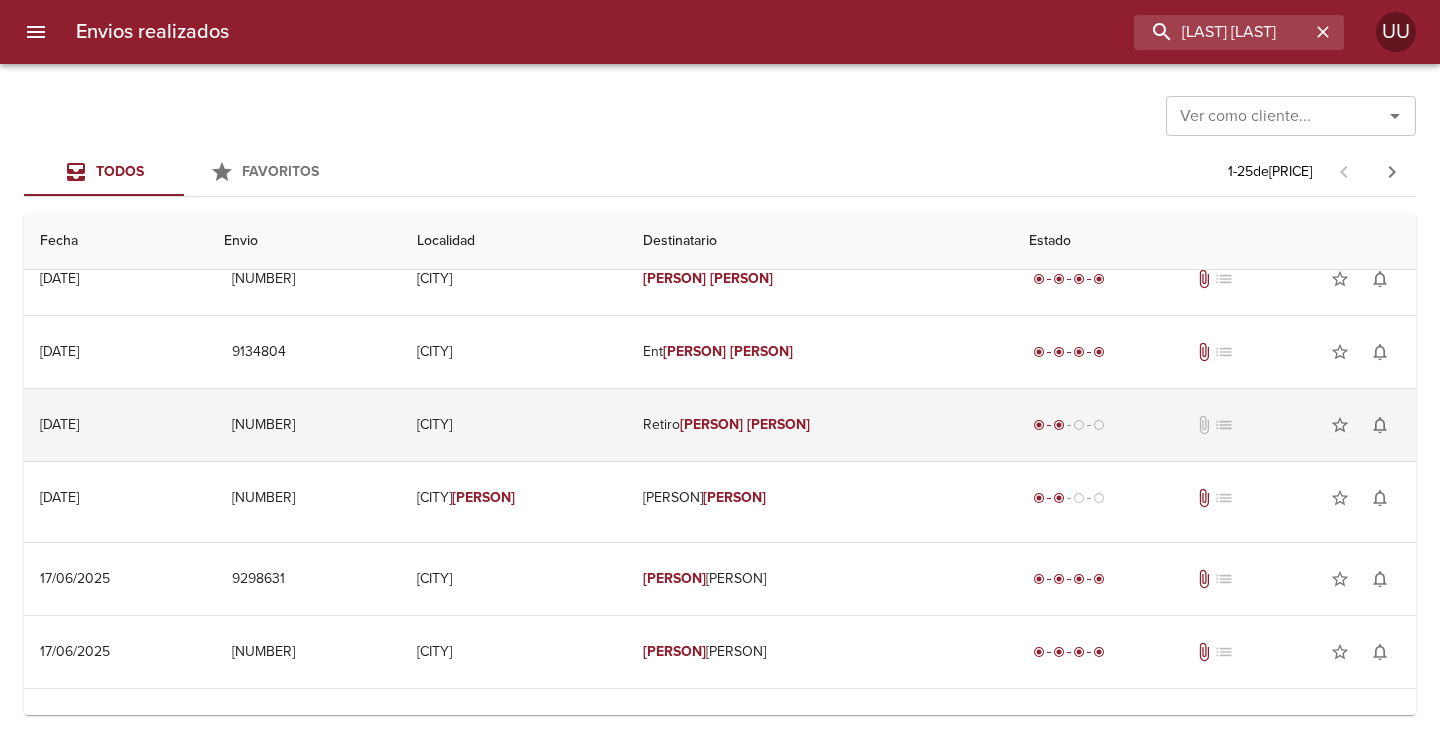 click on "Retiro [LAST] [LAST] [LAST]" at bounding box center (820, 425) 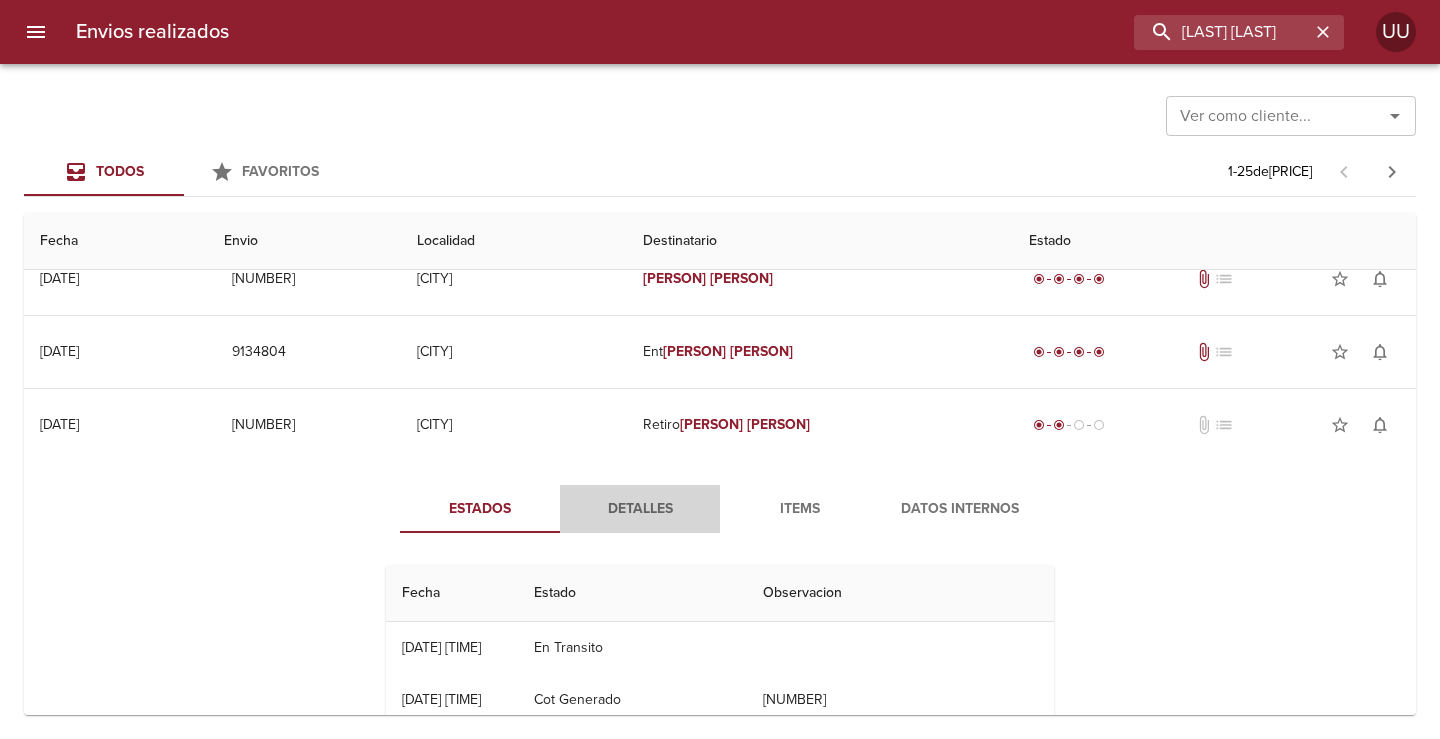 click on "Detalles" at bounding box center (640, 509) 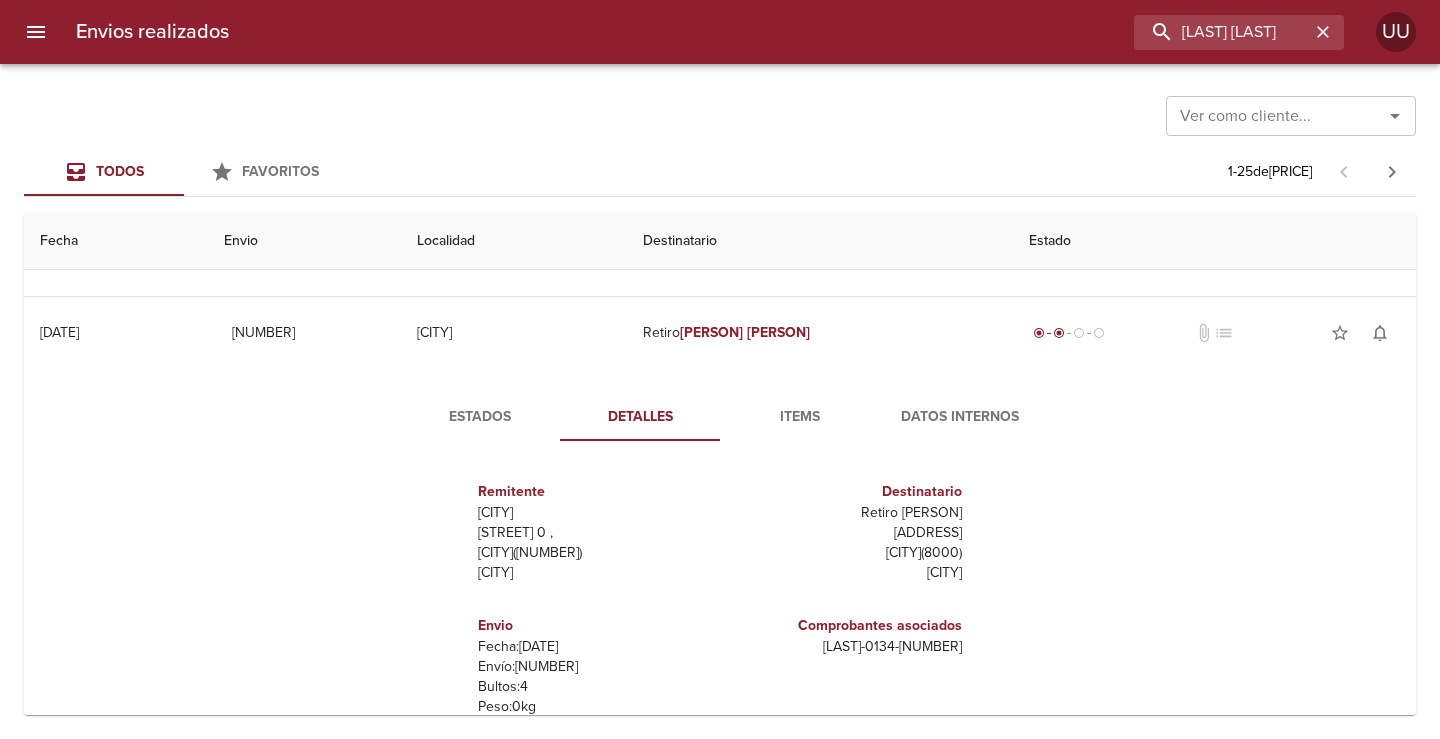scroll, scrollTop: 200, scrollLeft: 0, axis: vertical 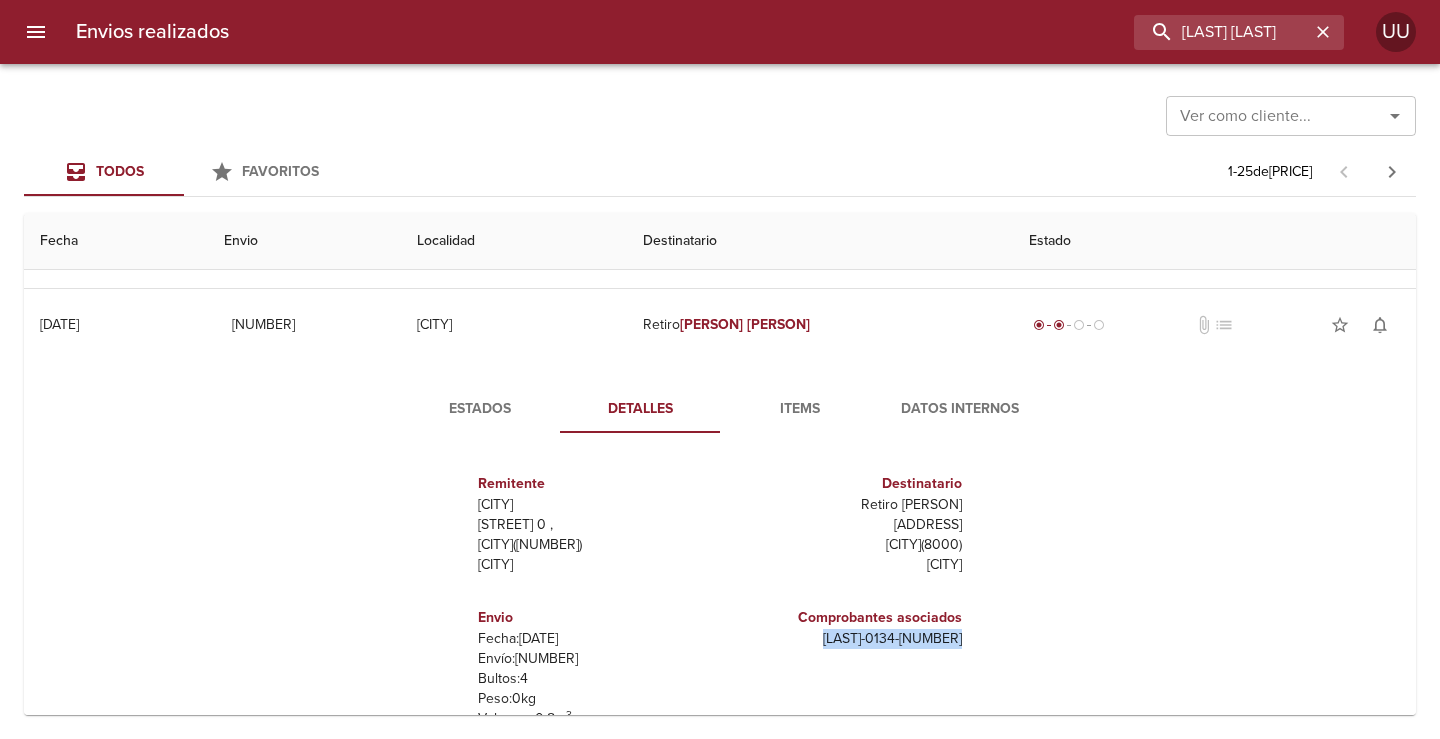 drag, startPoint x: 862, startPoint y: 636, endPoint x: 970, endPoint y: 642, distance: 108.16654 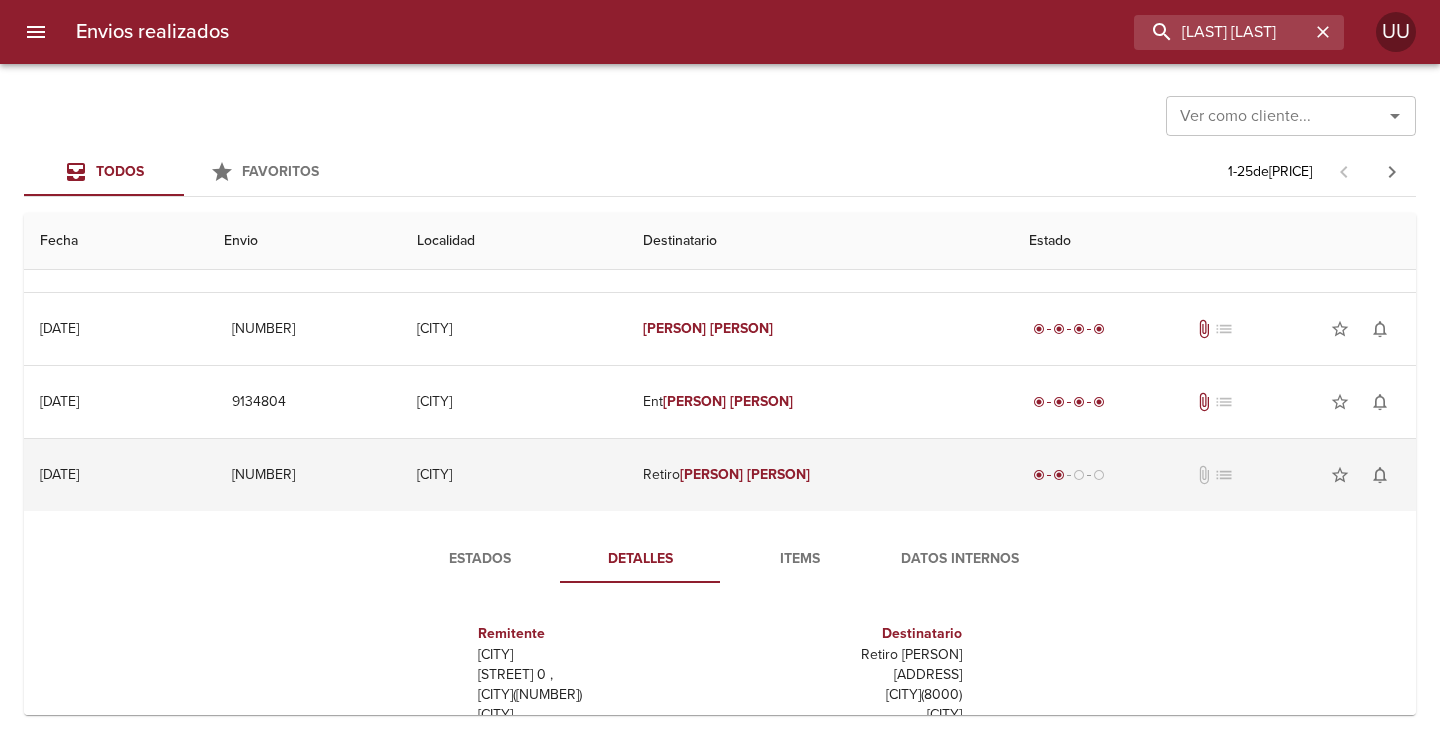 scroll, scrollTop: 0, scrollLeft: 0, axis: both 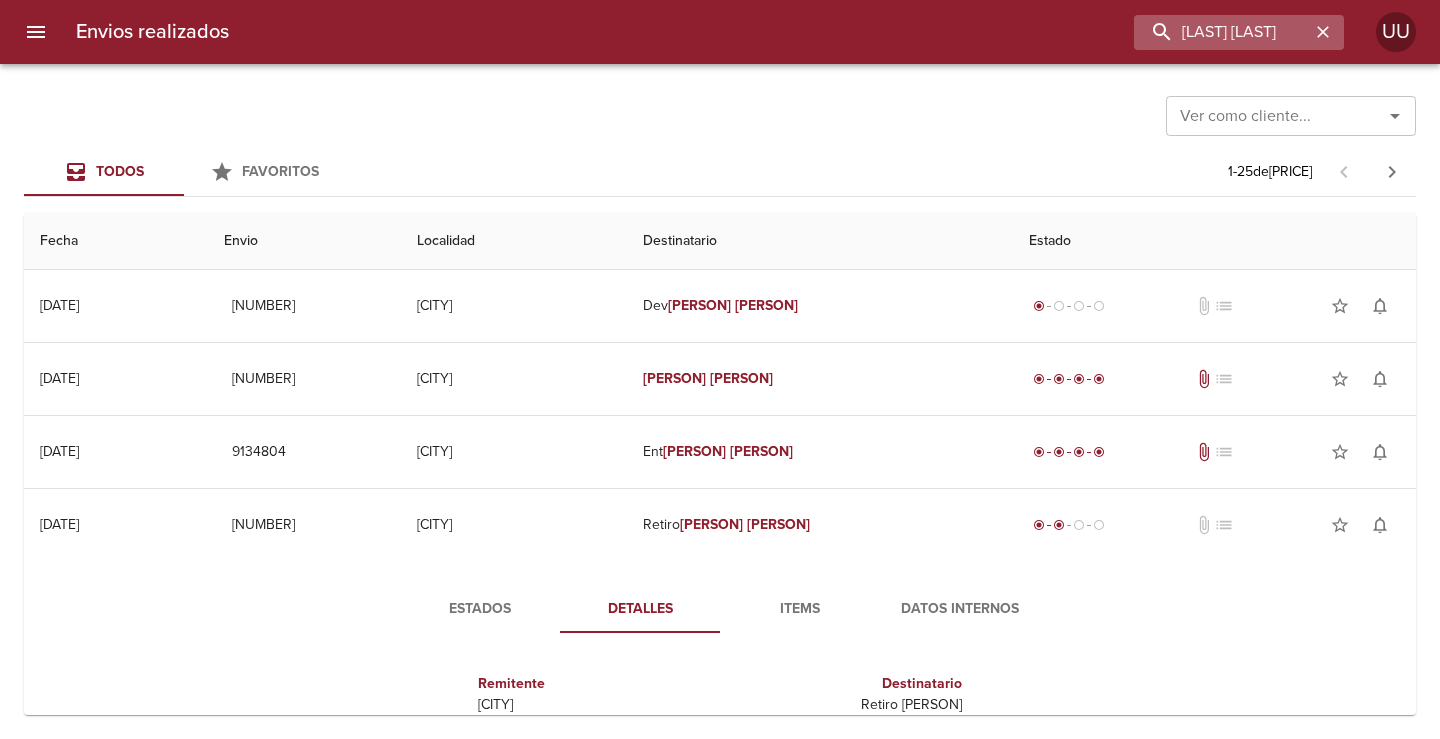 click at bounding box center [1323, 32] 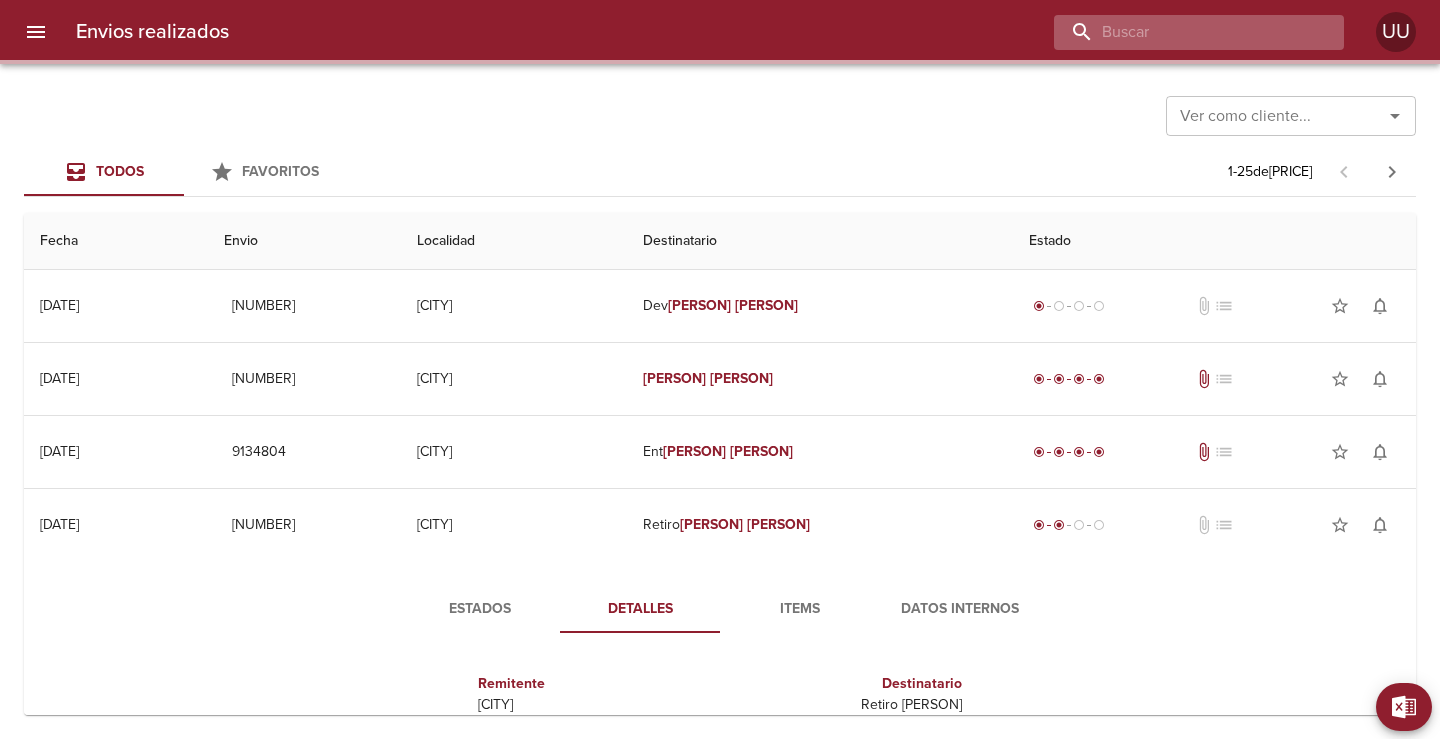 click at bounding box center (1182, 32) 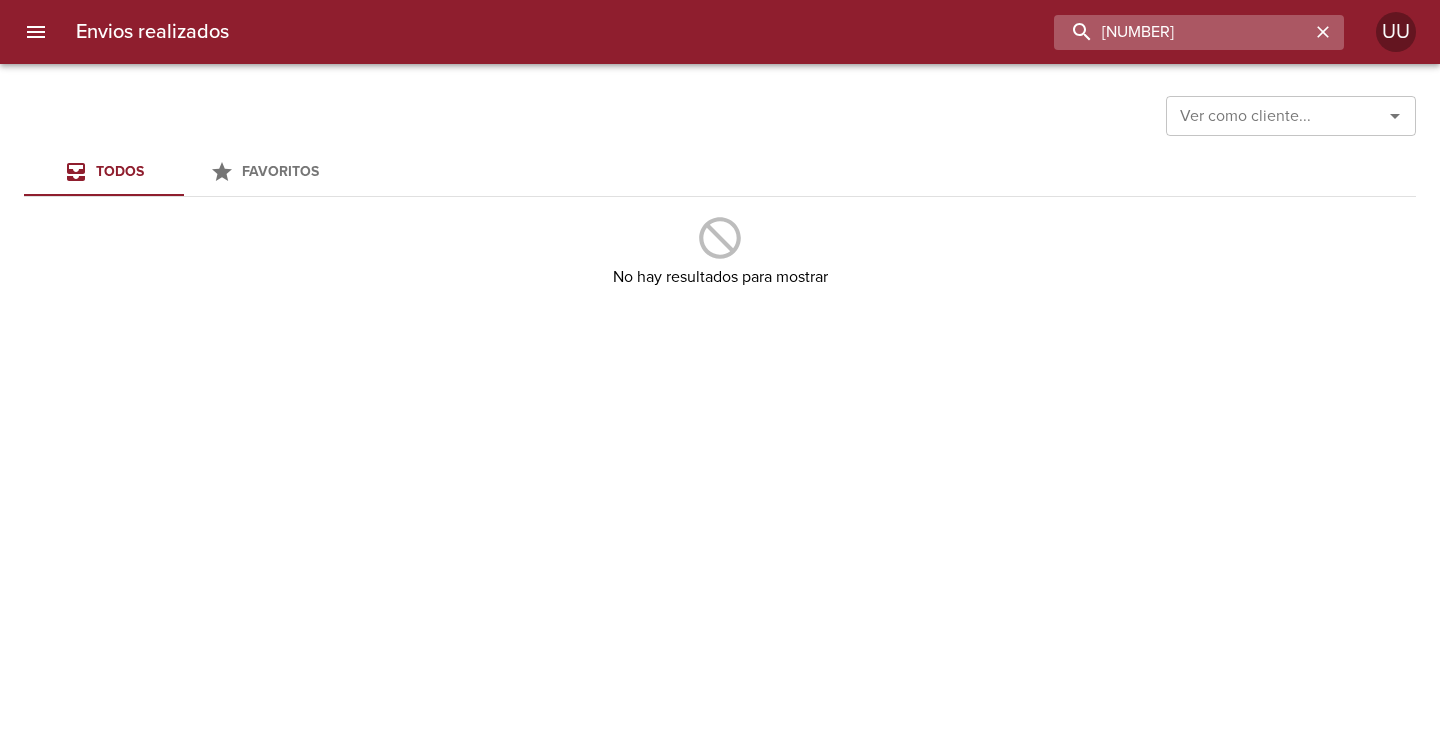 click on "[NUMBER]" at bounding box center (1182, 32) 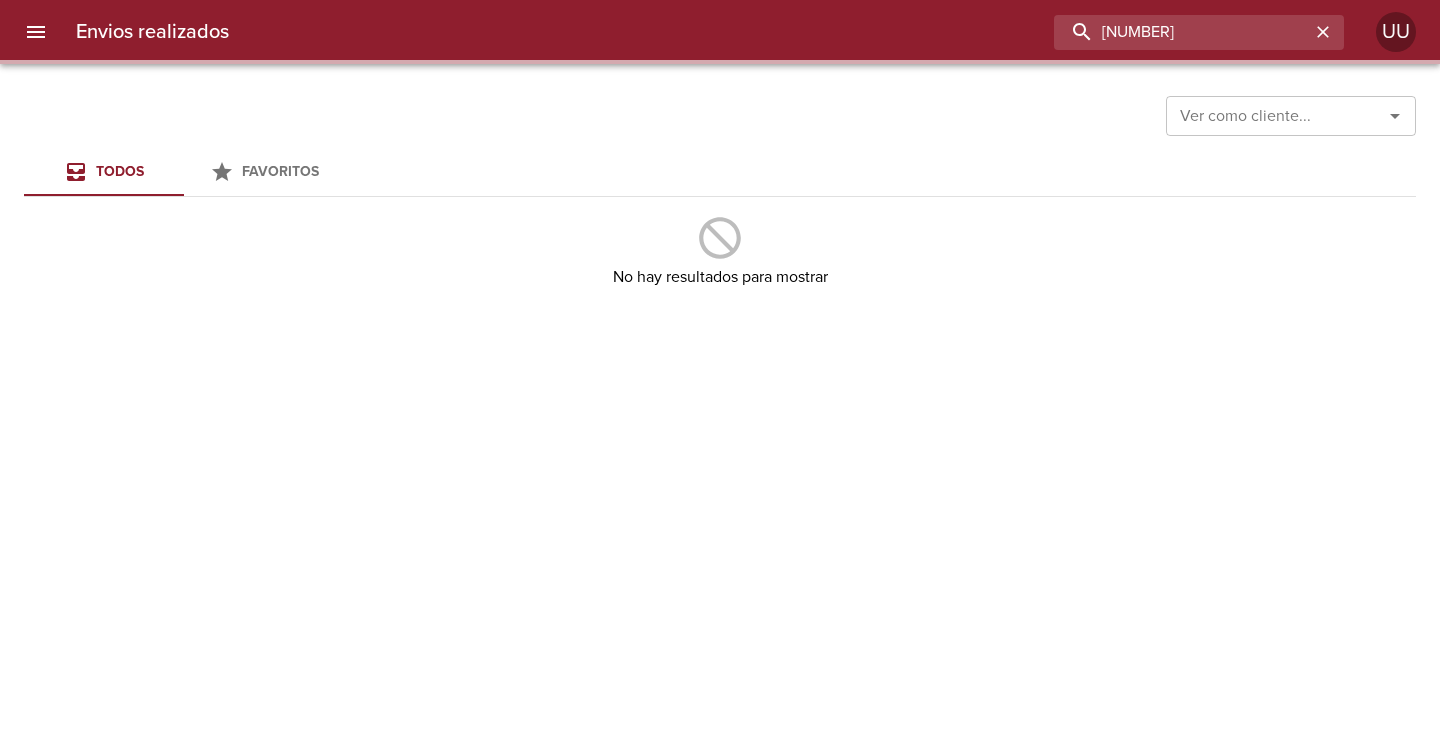 drag, startPoint x: 1219, startPoint y: 32, endPoint x: 679, endPoint y: 33, distance: 540.0009 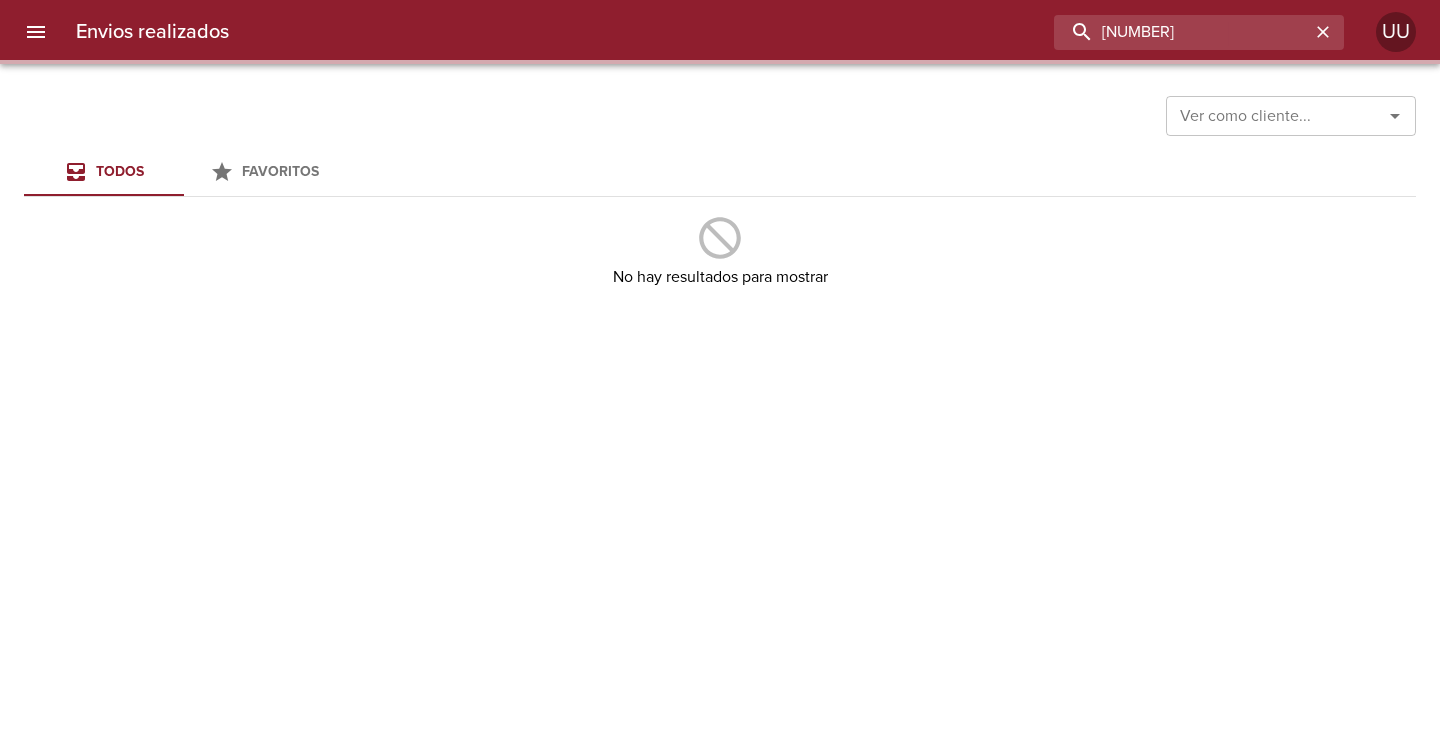 click on "[NUMBER]" at bounding box center (794, 32) 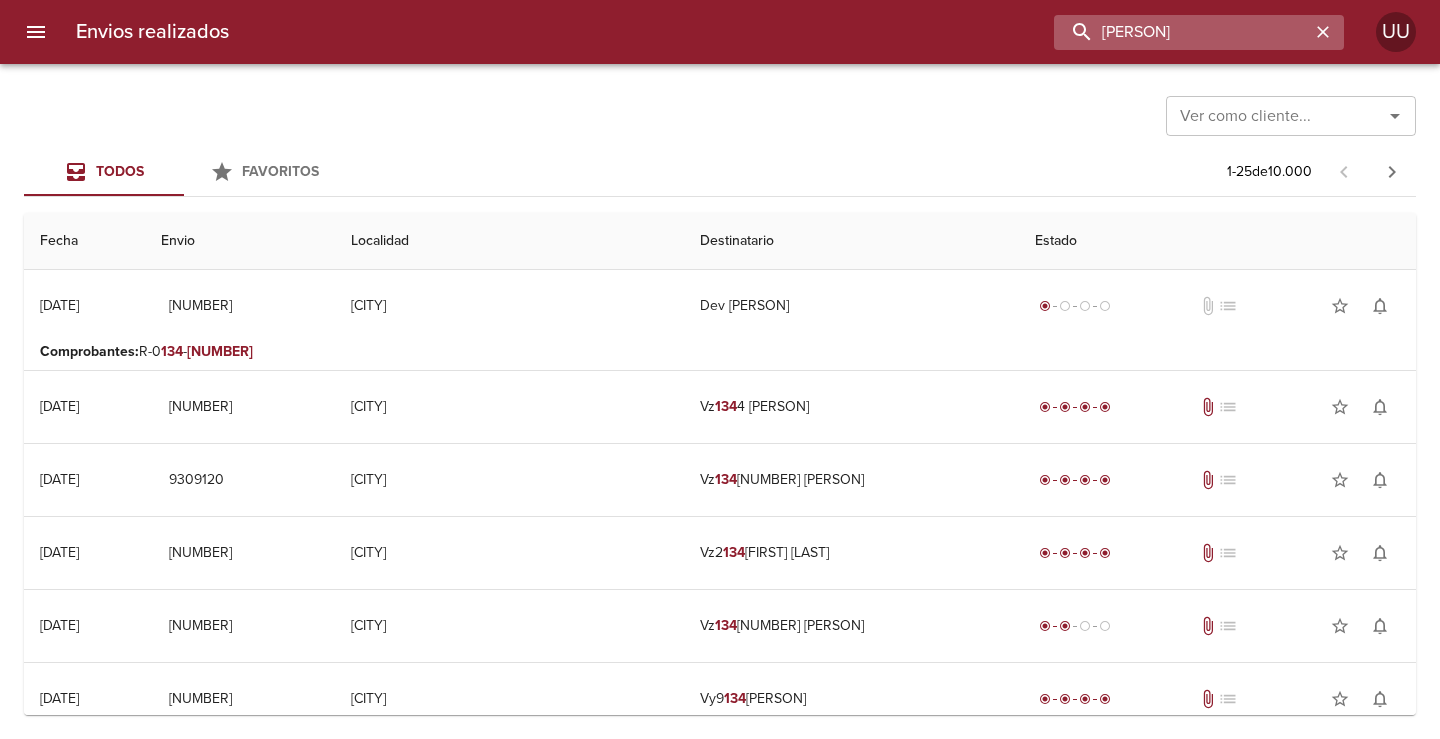 type on "[PERSON]" 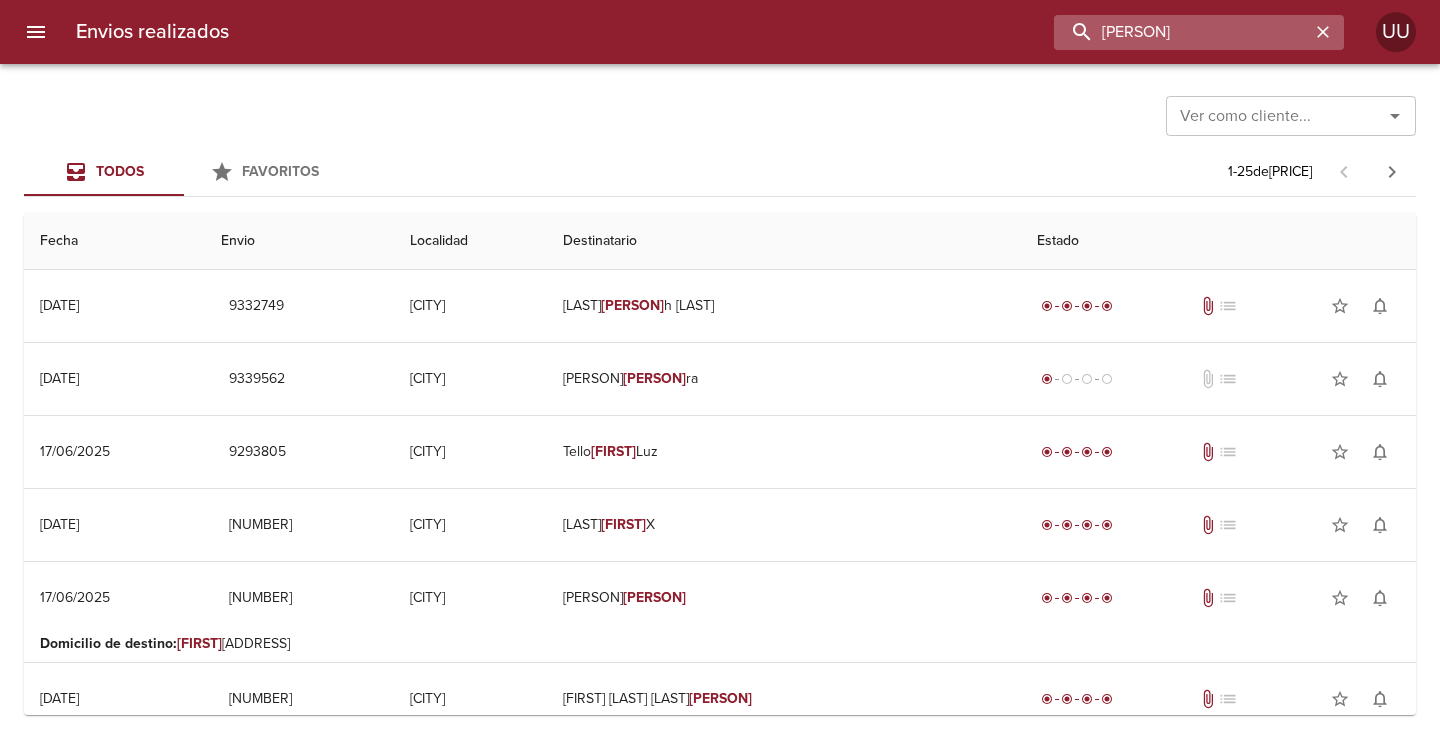 click on "[PERSON]" at bounding box center [1182, 32] 